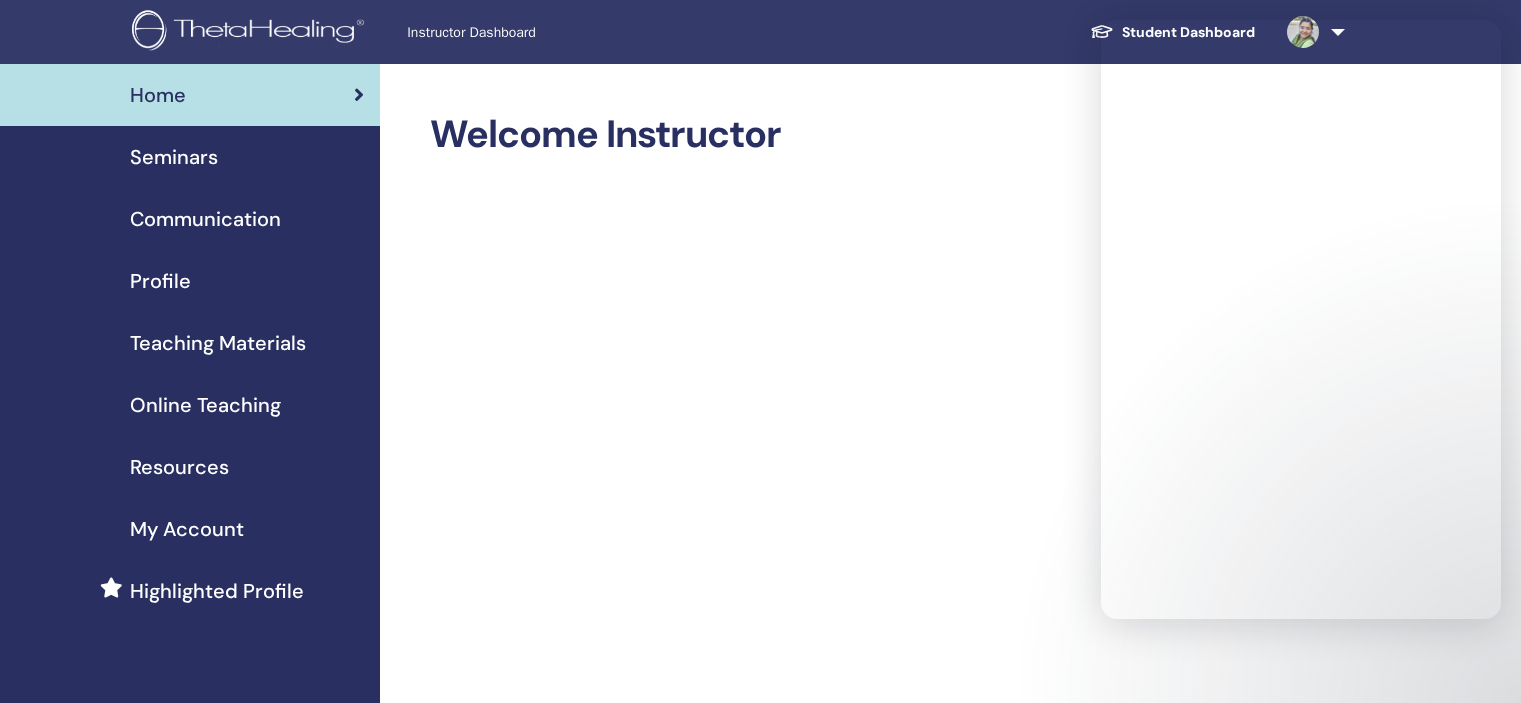 scroll, scrollTop: 1045, scrollLeft: 0, axis: vertical 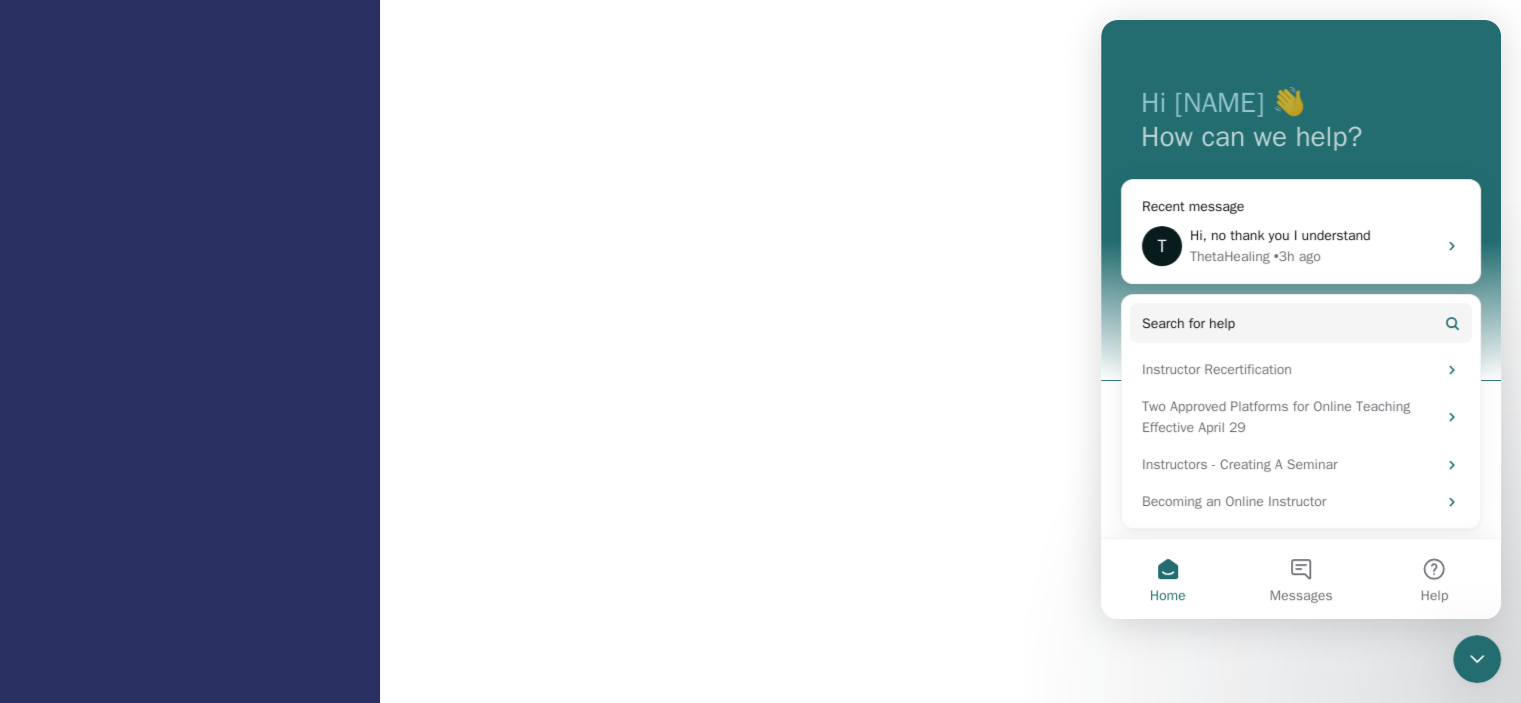 drag, startPoint x: 1497, startPoint y: 344, endPoint x: 2614, endPoint y: 574, distance: 1140.4337 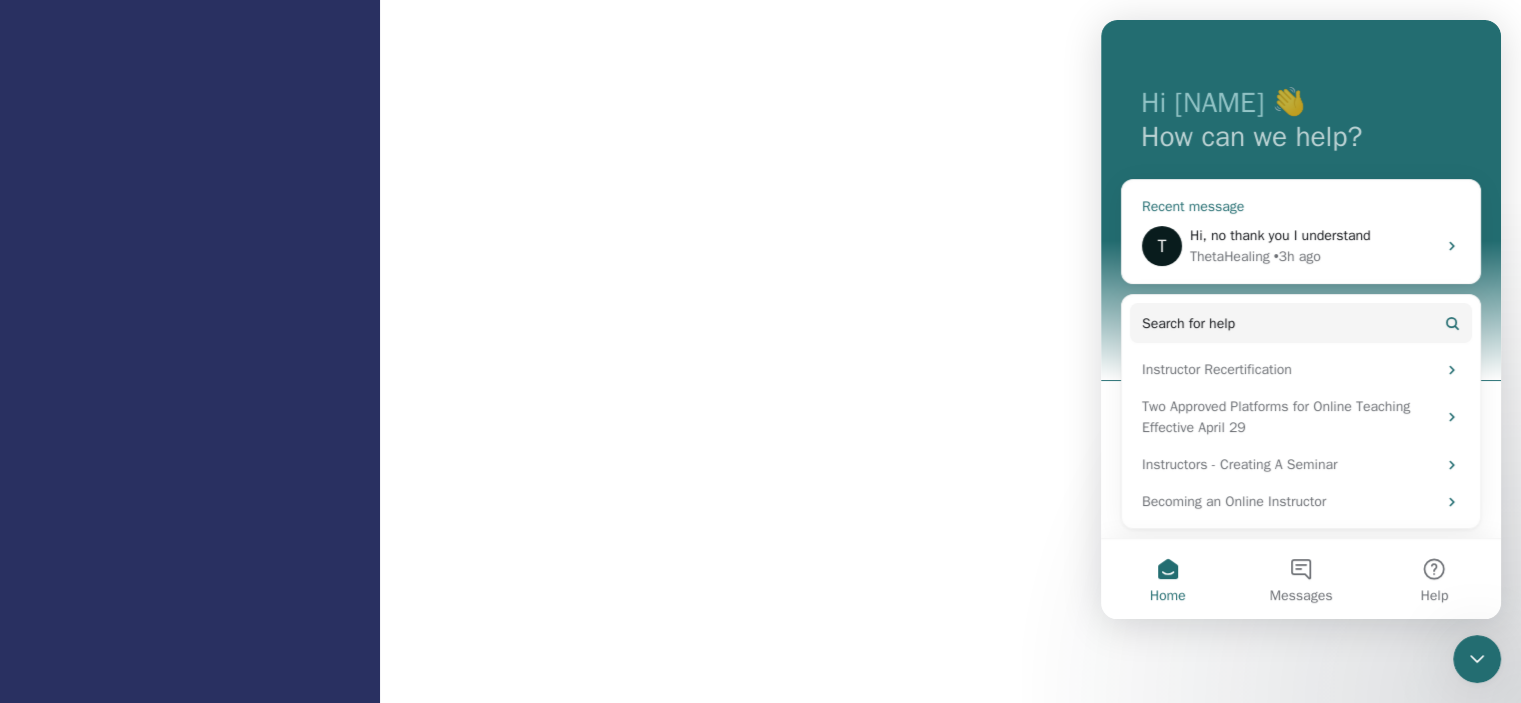 click on "ThetaHealing •  3h ago" at bounding box center (1313, 256) 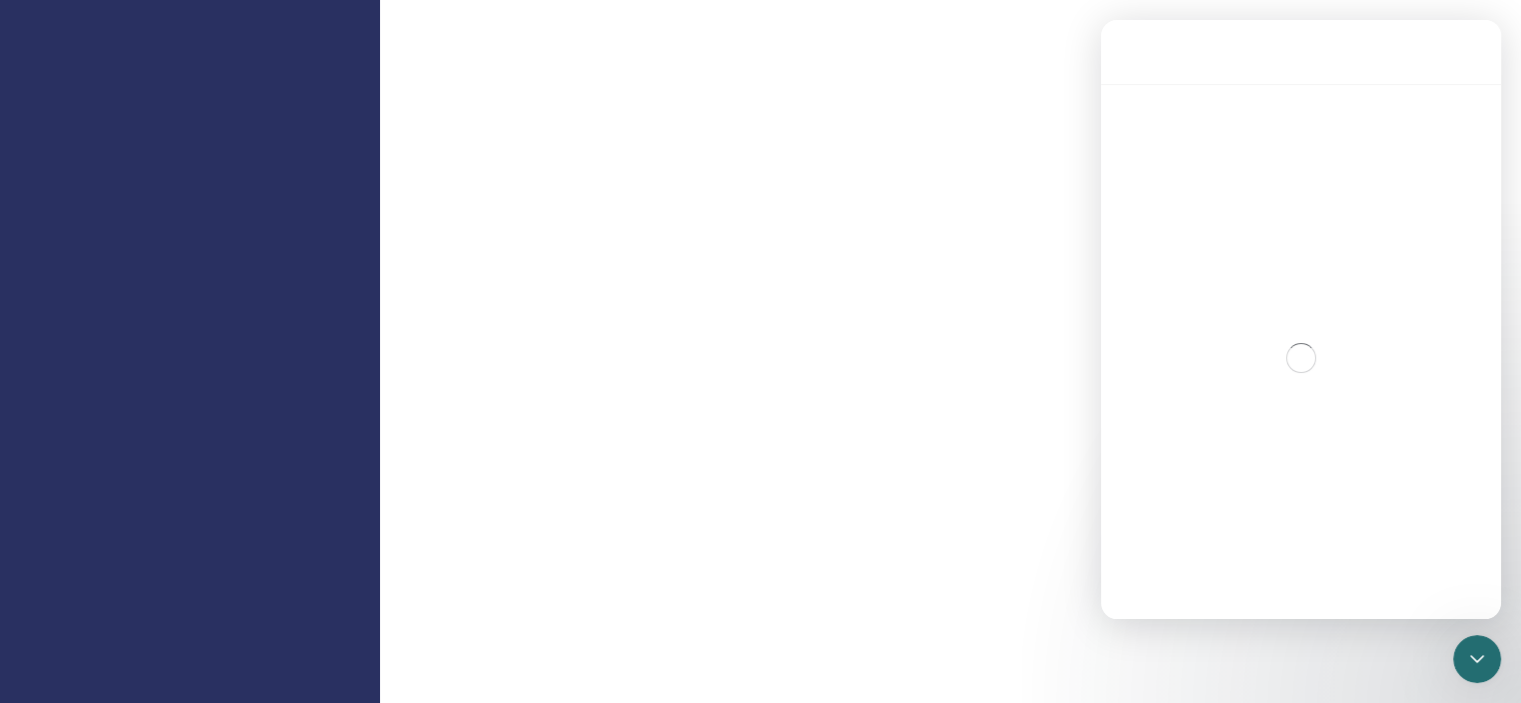 scroll, scrollTop: 0, scrollLeft: 0, axis: both 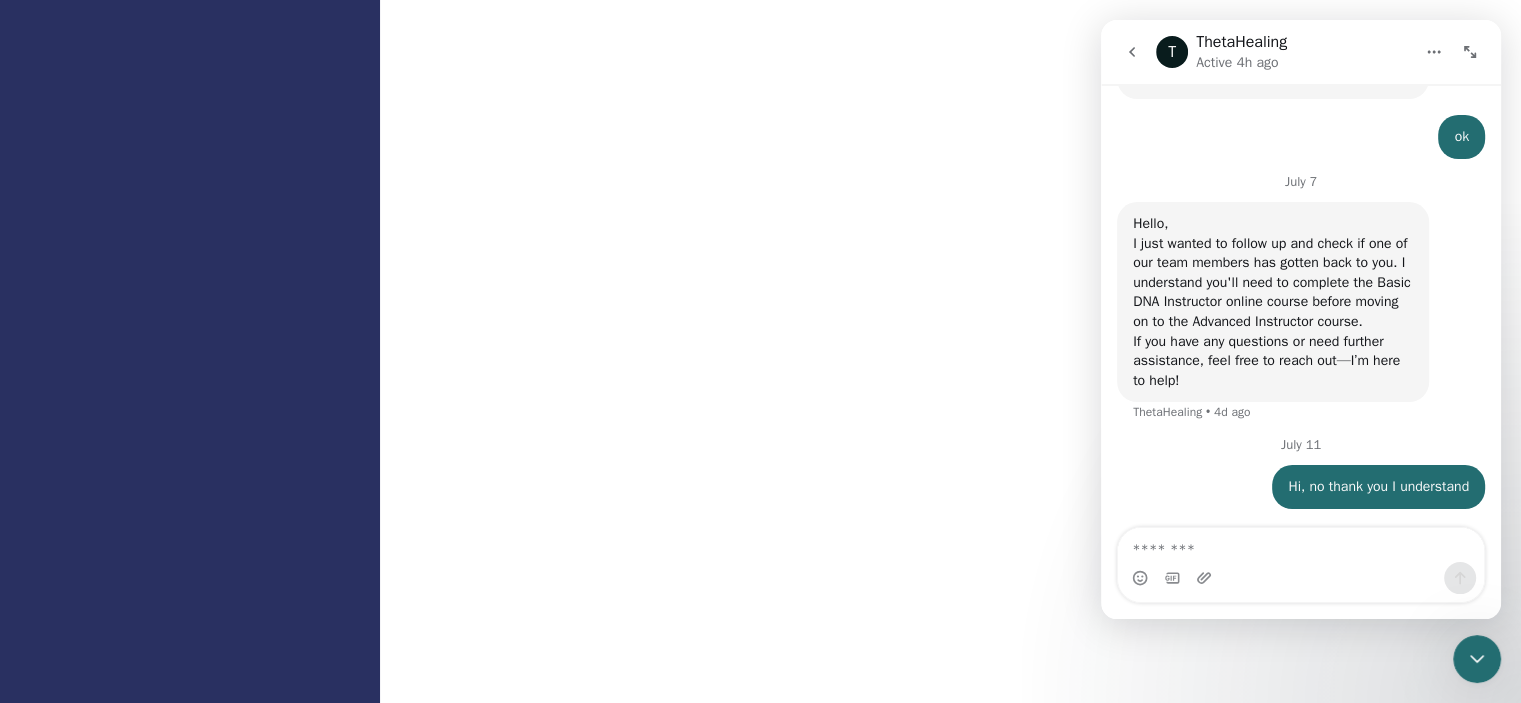 click at bounding box center [1301, 545] 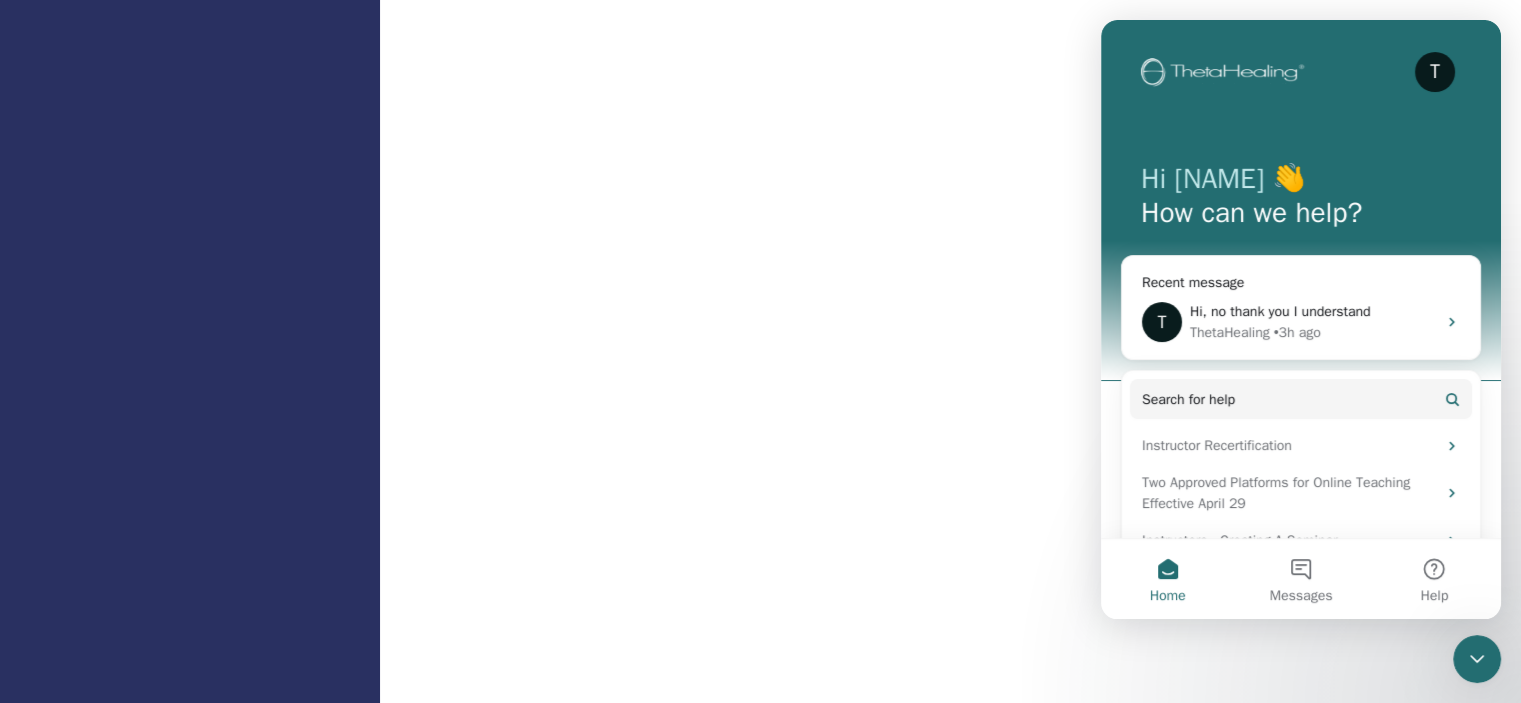 click on "T Hi PARUL 👋 How can we help?" at bounding box center [1301, 200] 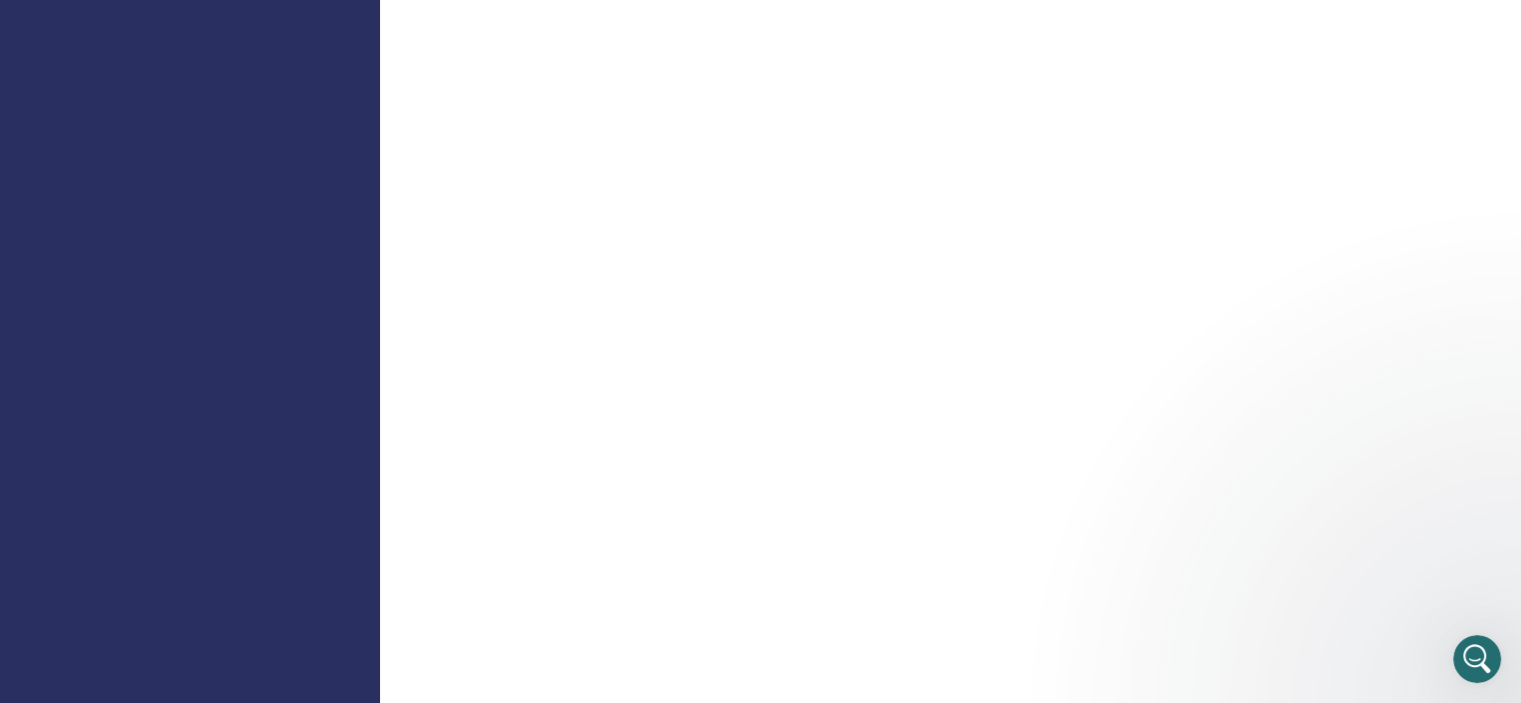 scroll, scrollTop: 0, scrollLeft: 0, axis: both 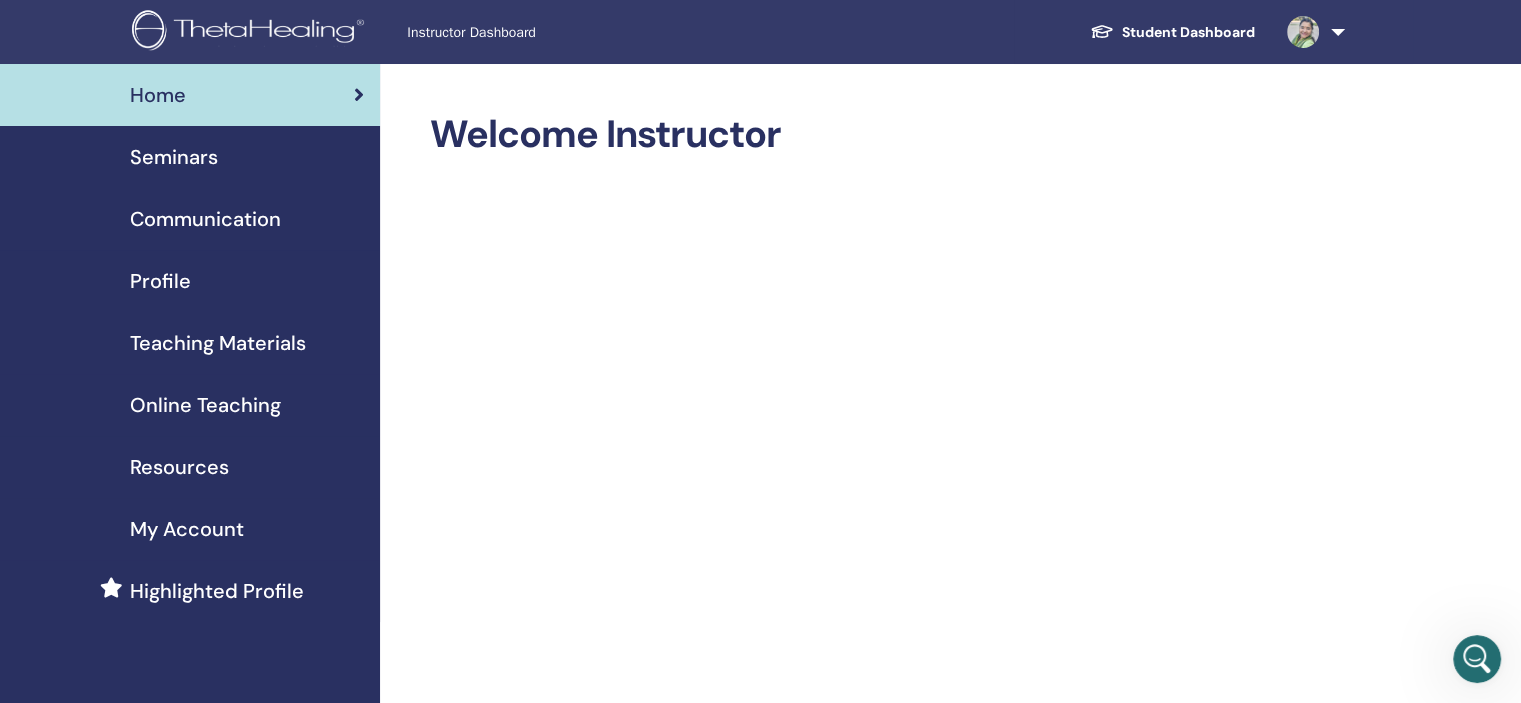 click on "Profile" at bounding box center (190, 281) 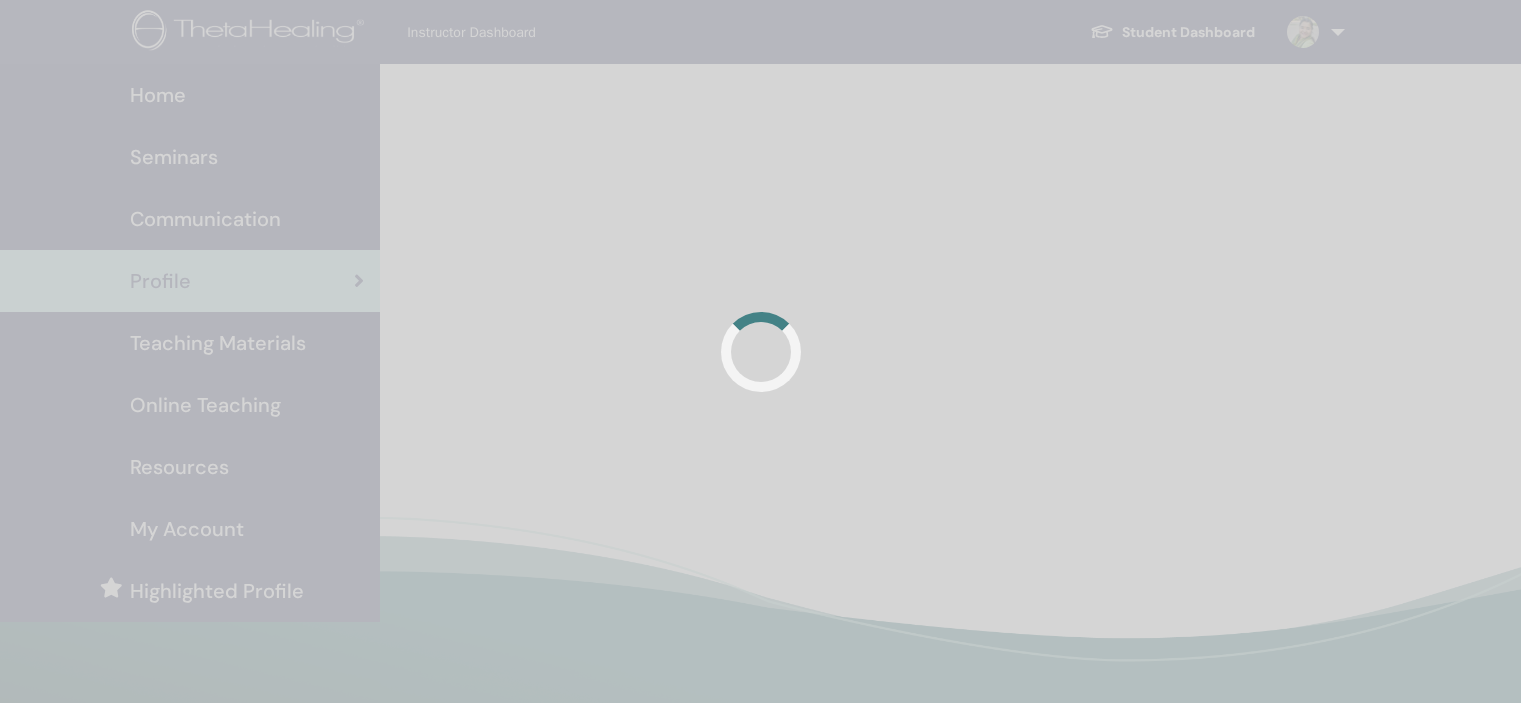 scroll, scrollTop: 0, scrollLeft: 0, axis: both 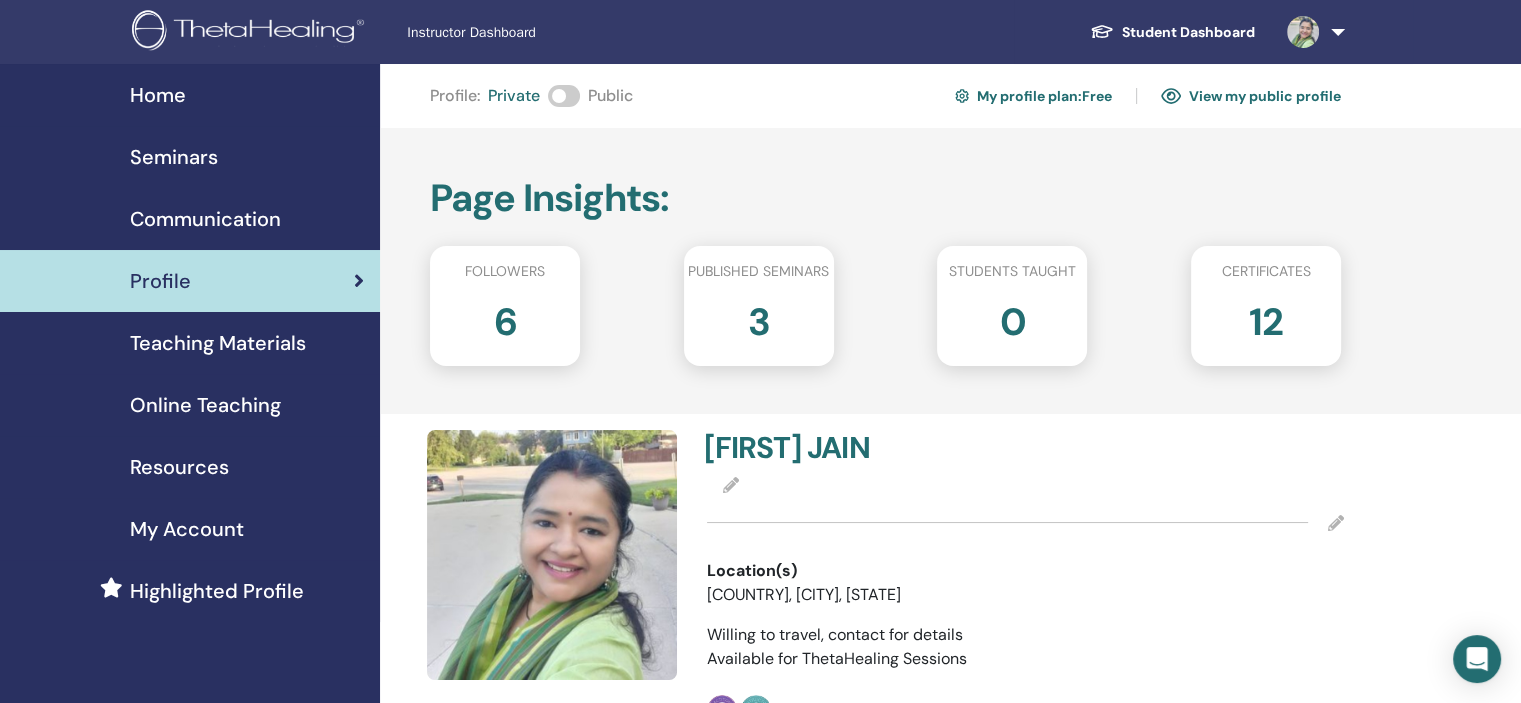 click on "My profile plan :  Free" at bounding box center [1033, 96] 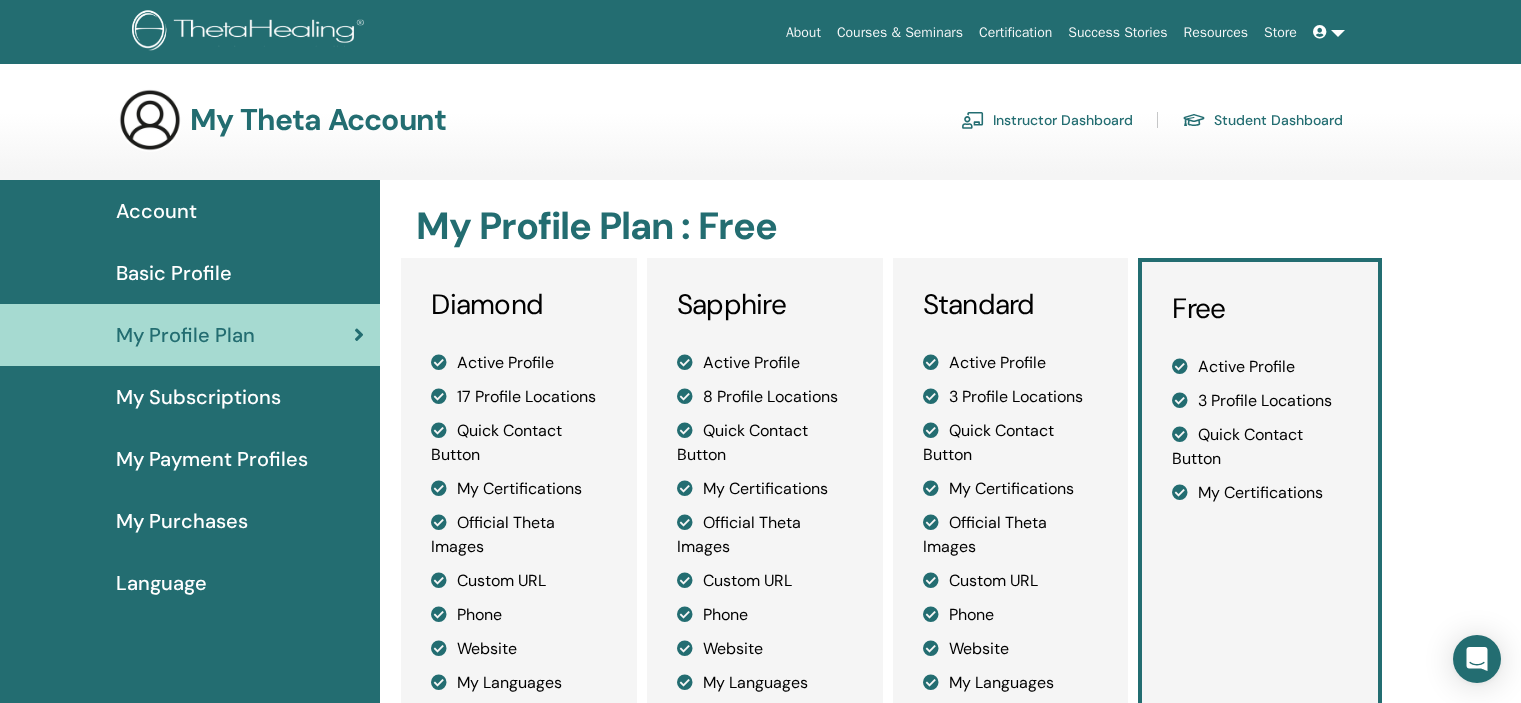 scroll, scrollTop: 0, scrollLeft: 0, axis: both 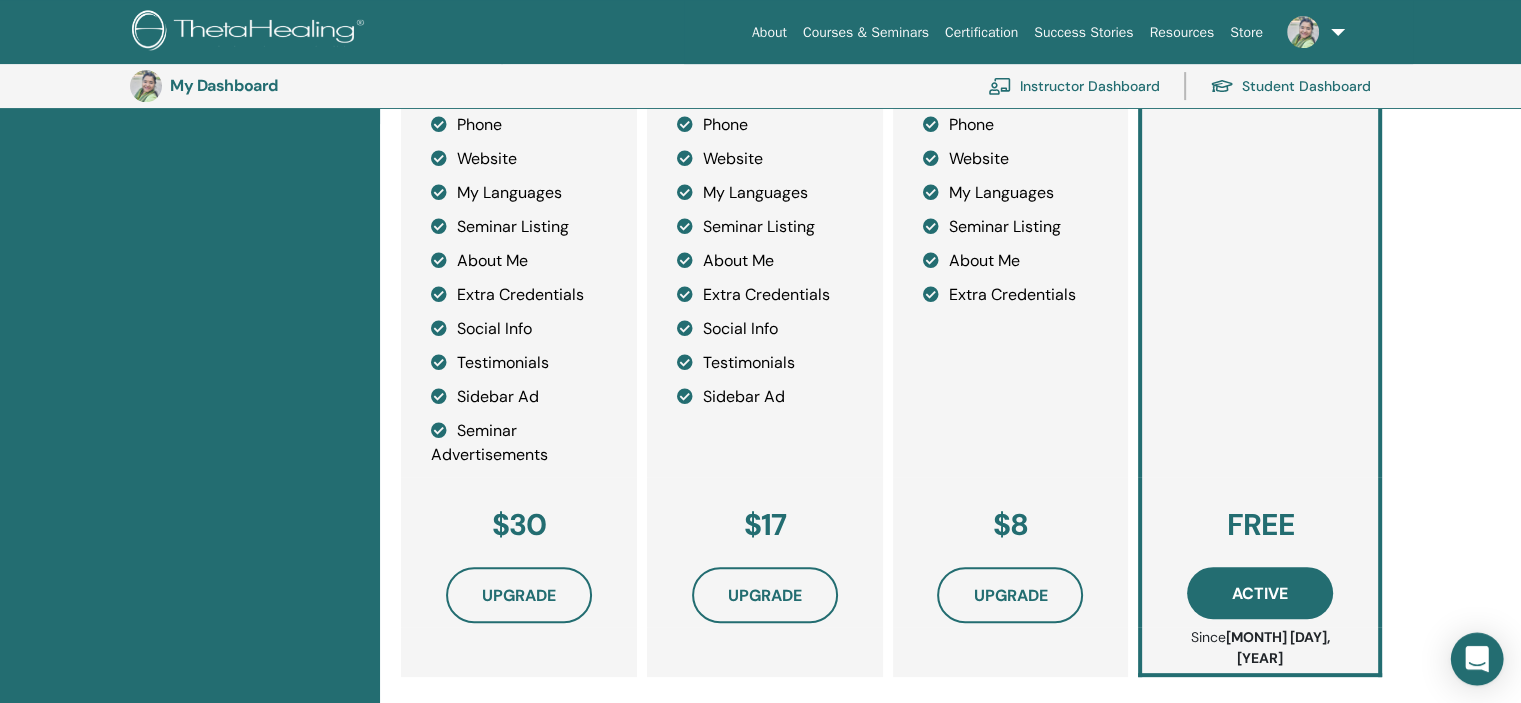 click at bounding box center [1477, 659] 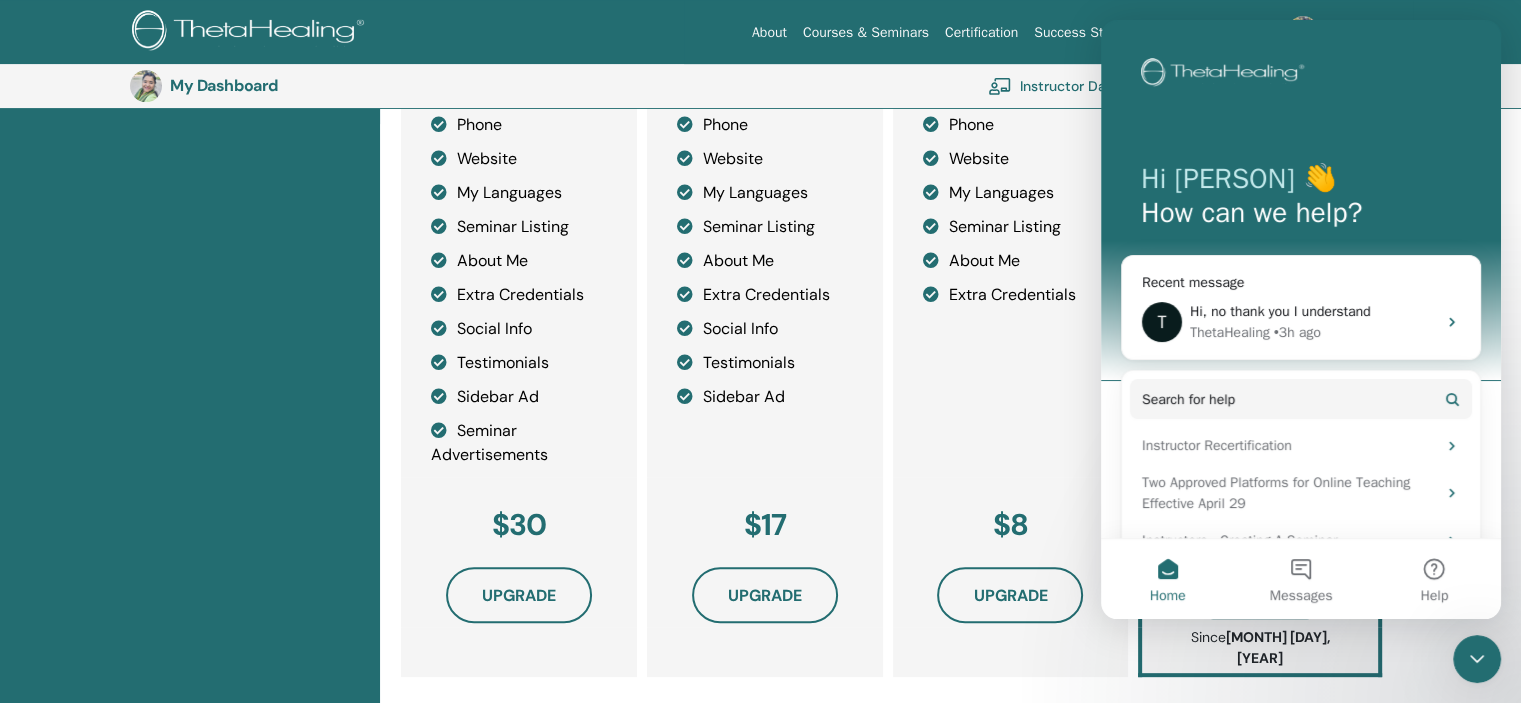 scroll, scrollTop: 0, scrollLeft: 0, axis: both 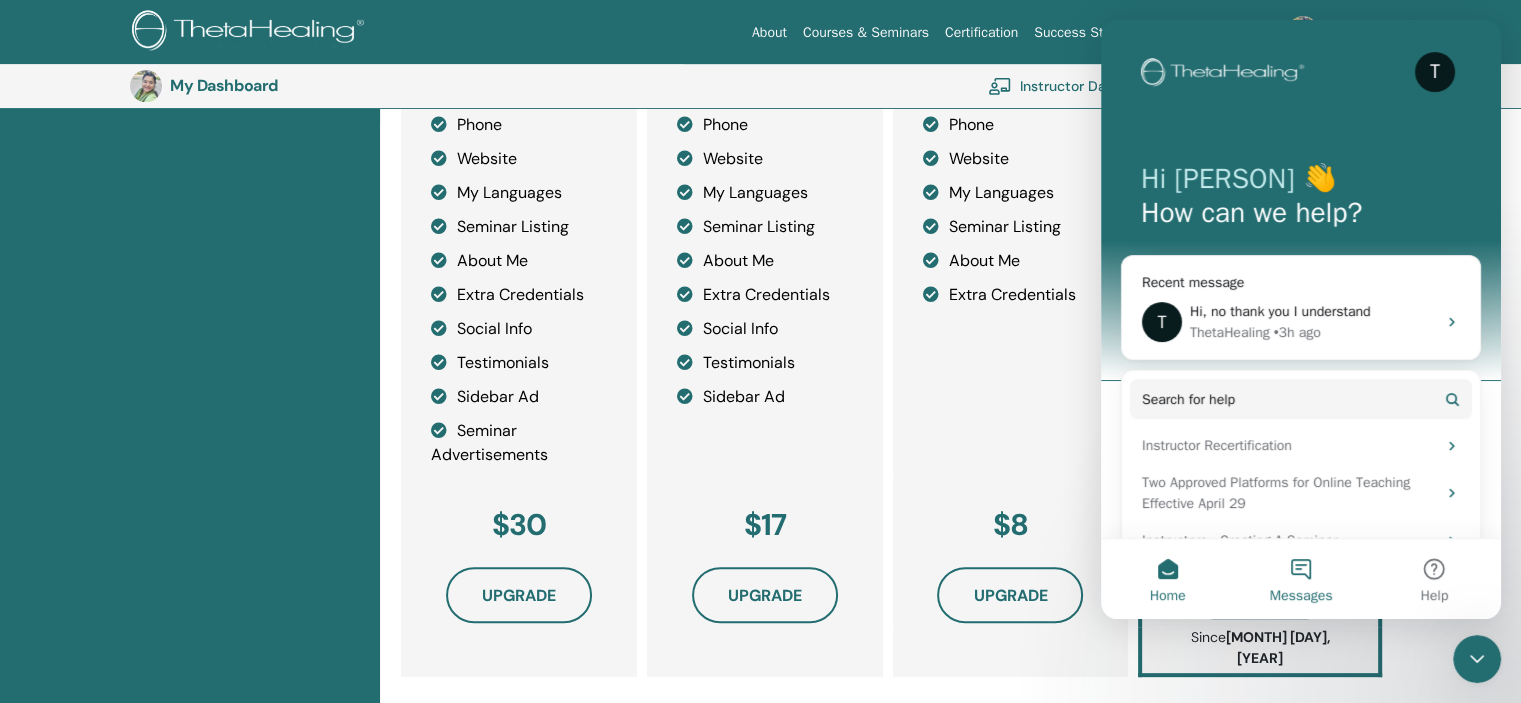 click on "Messages" at bounding box center [1301, 596] 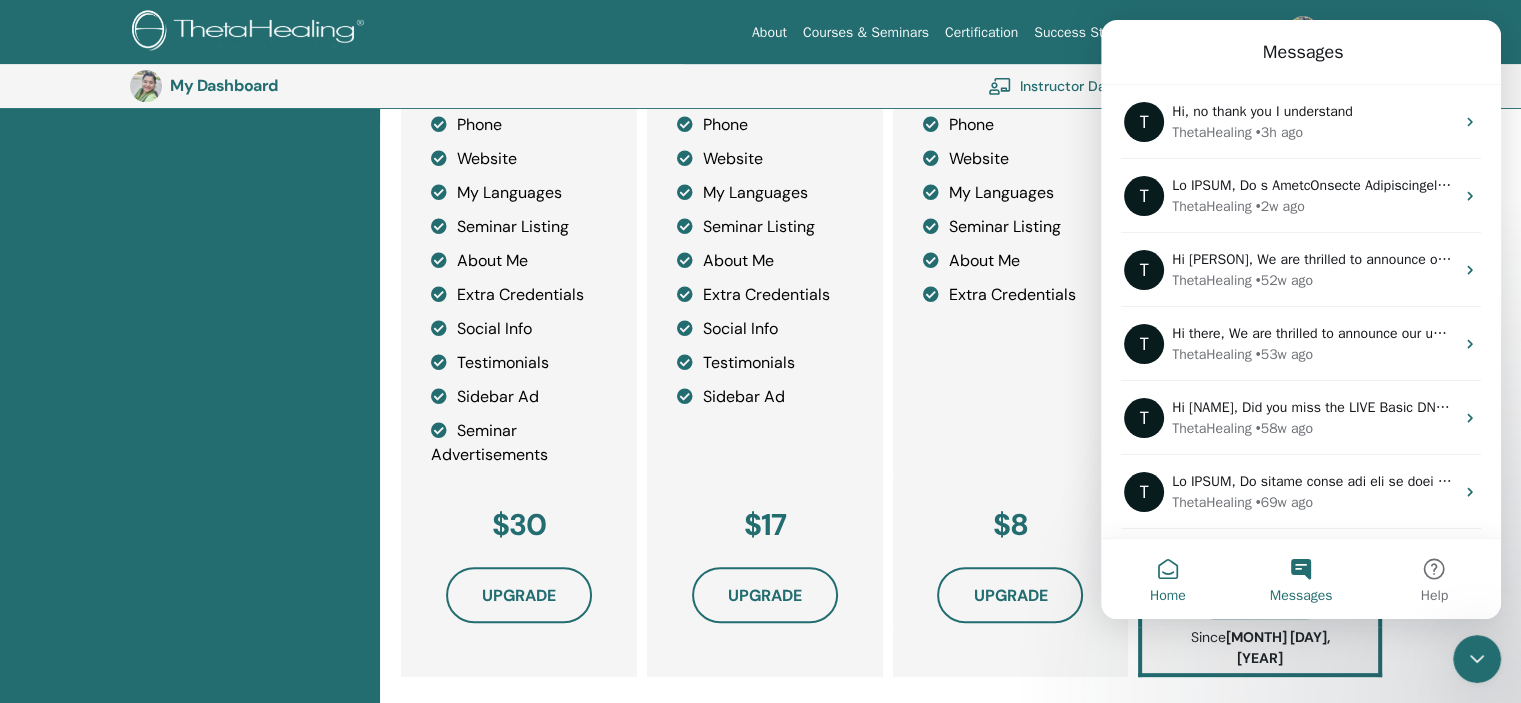 click on "Home" at bounding box center (1167, 579) 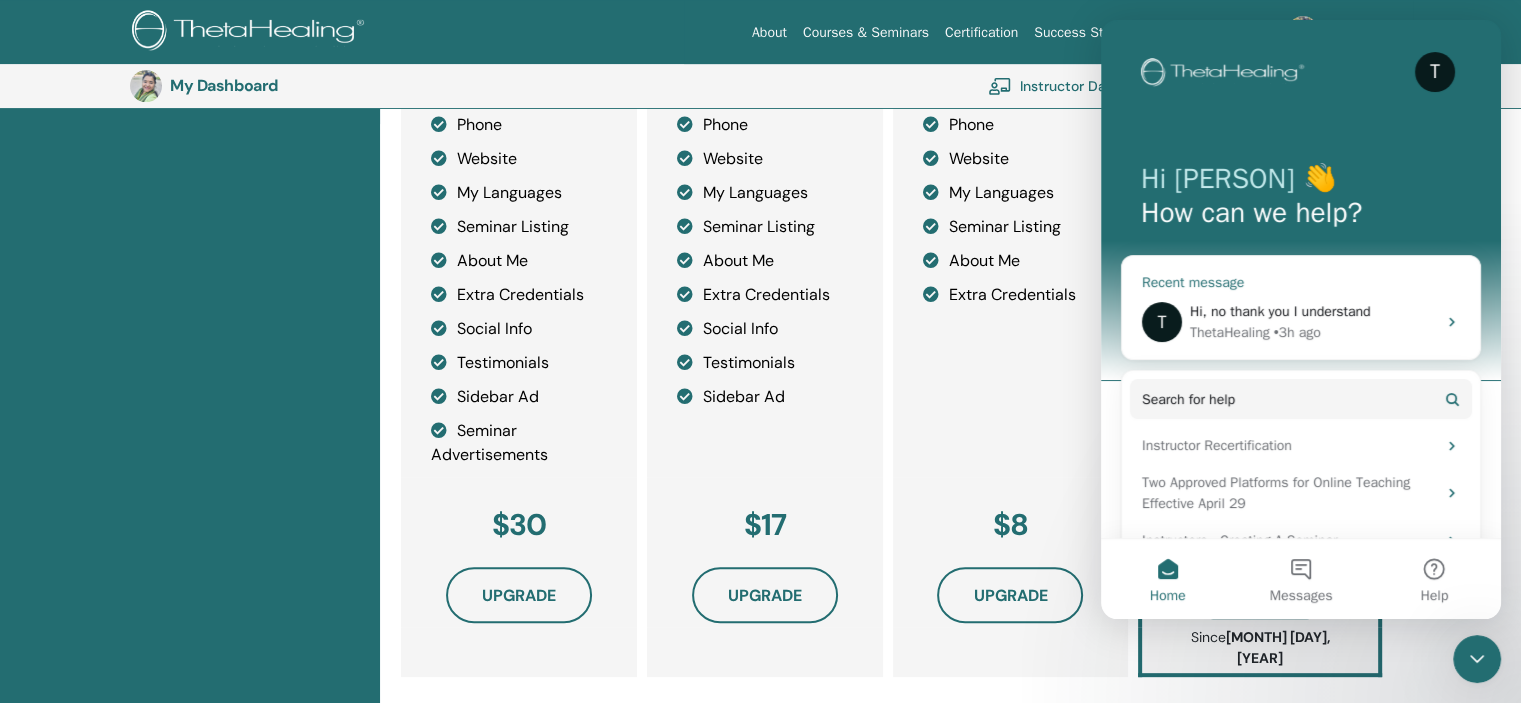 click on "Hi, no thank you I understand" at bounding box center (1280, 311) 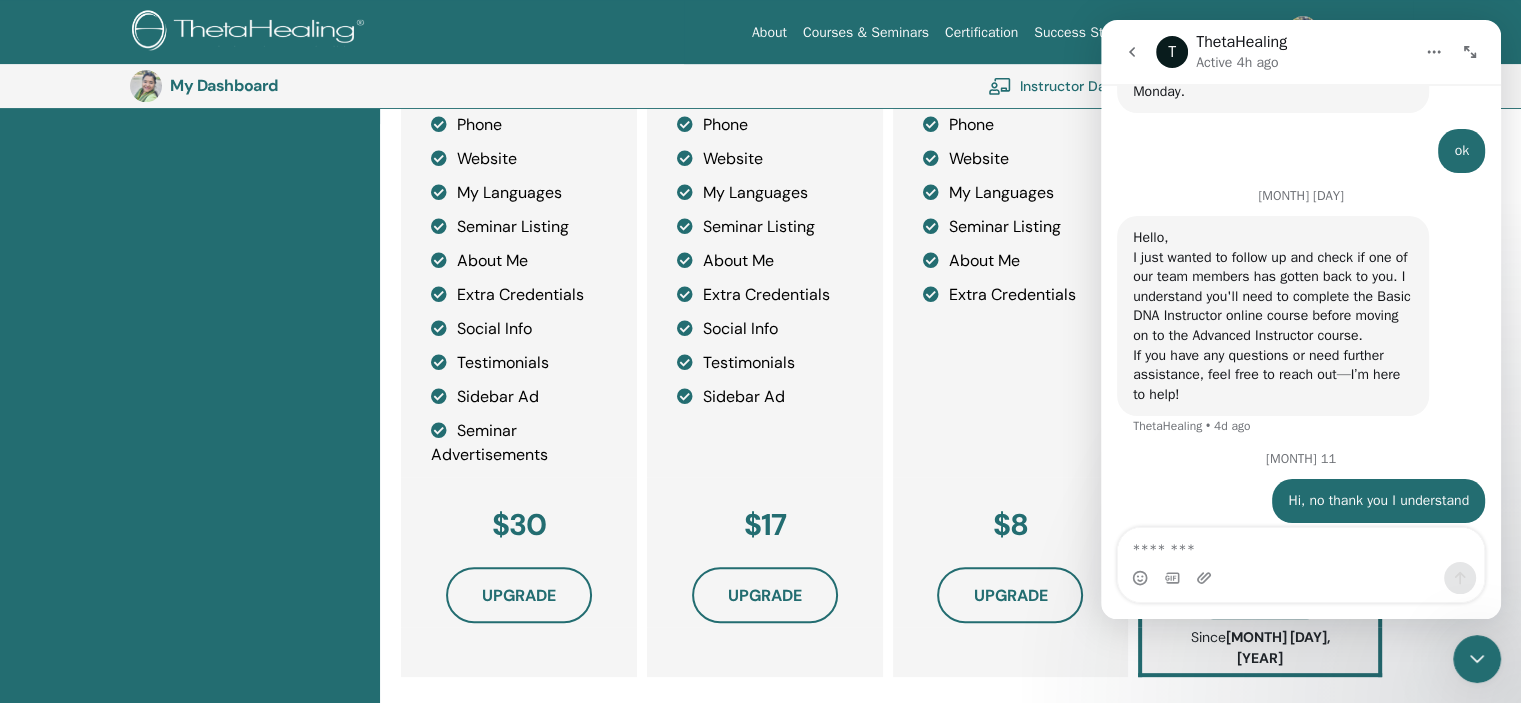 scroll, scrollTop: 1876, scrollLeft: 0, axis: vertical 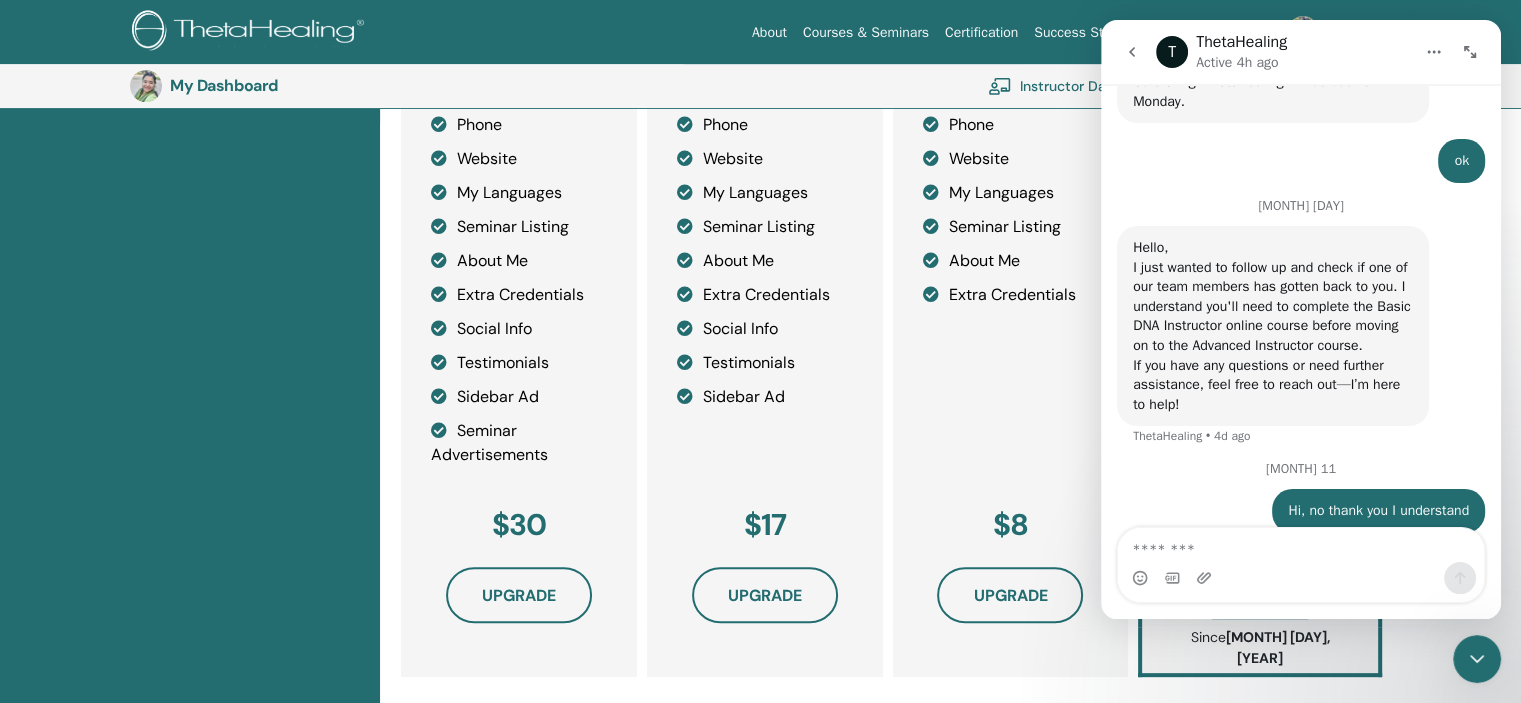 click at bounding box center (1301, 545) 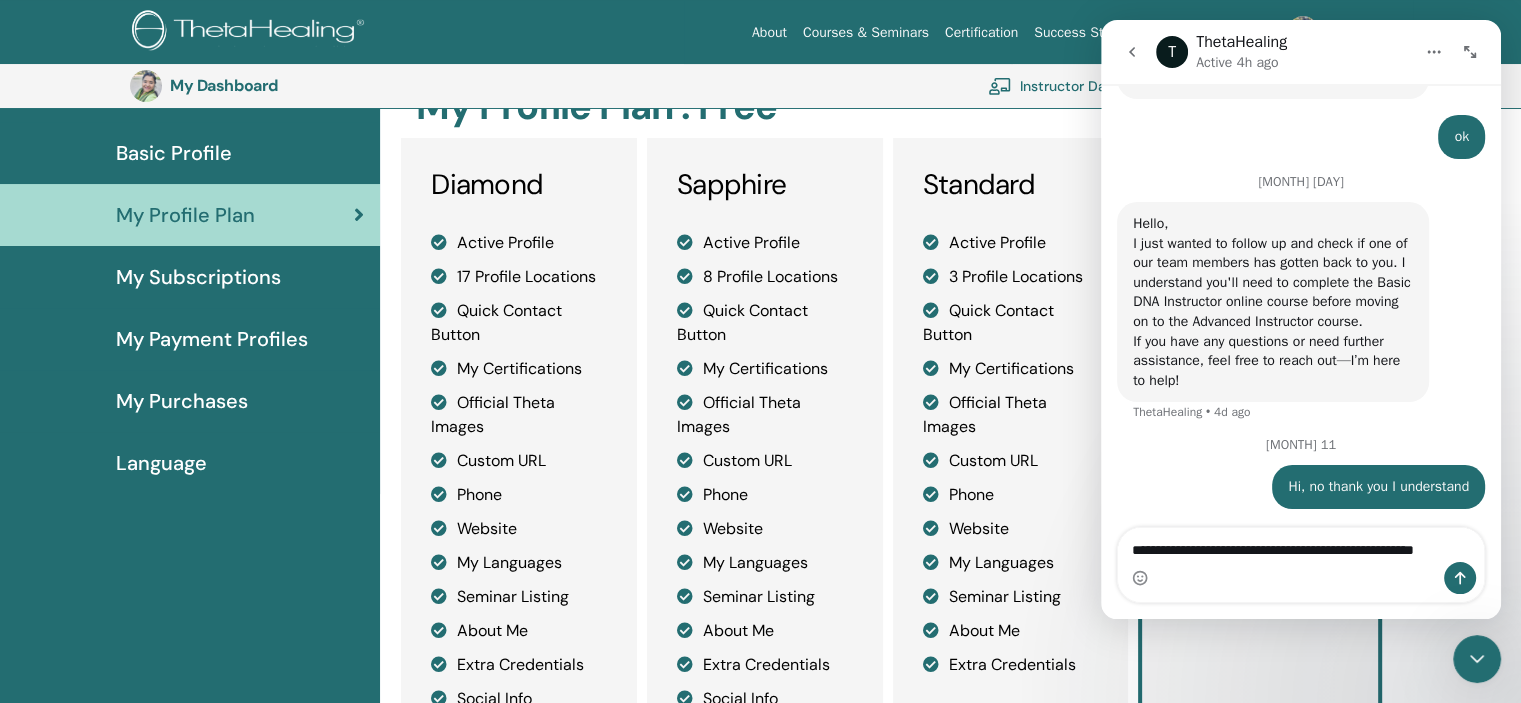 scroll, scrollTop: 160, scrollLeft: 0, axis: vertical 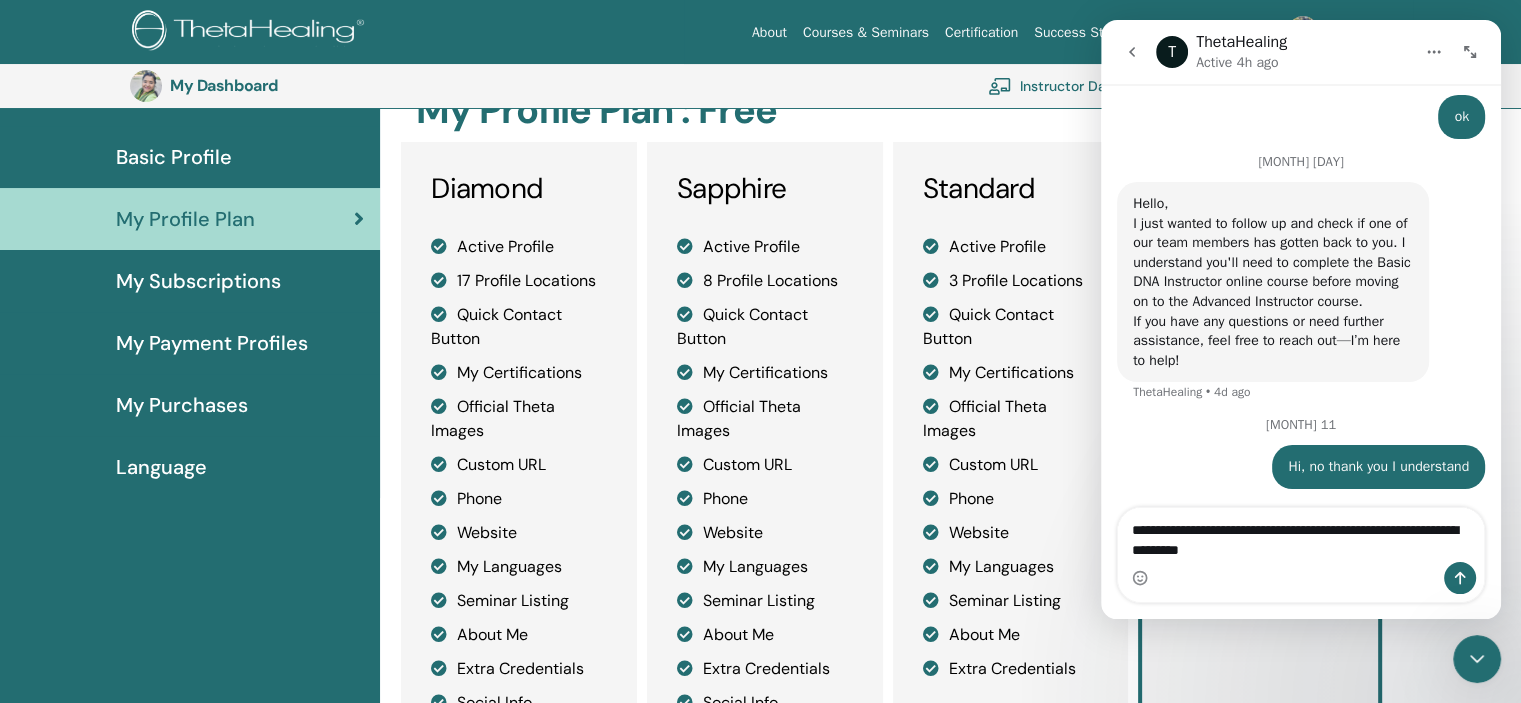 click on "**********" at bounding box center [1301, 535] 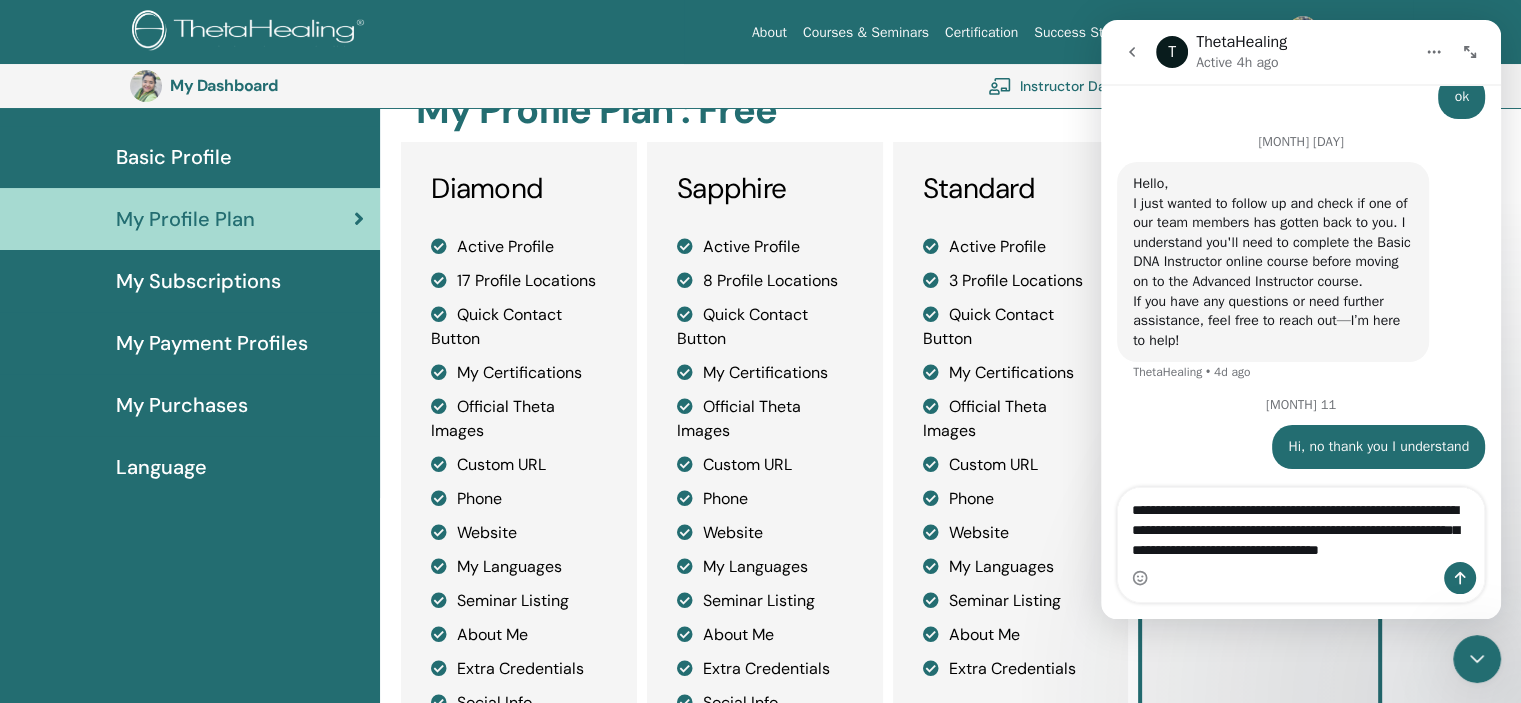scroll, scrollTop: 1960, scrollLeft: 0, axis: vertical 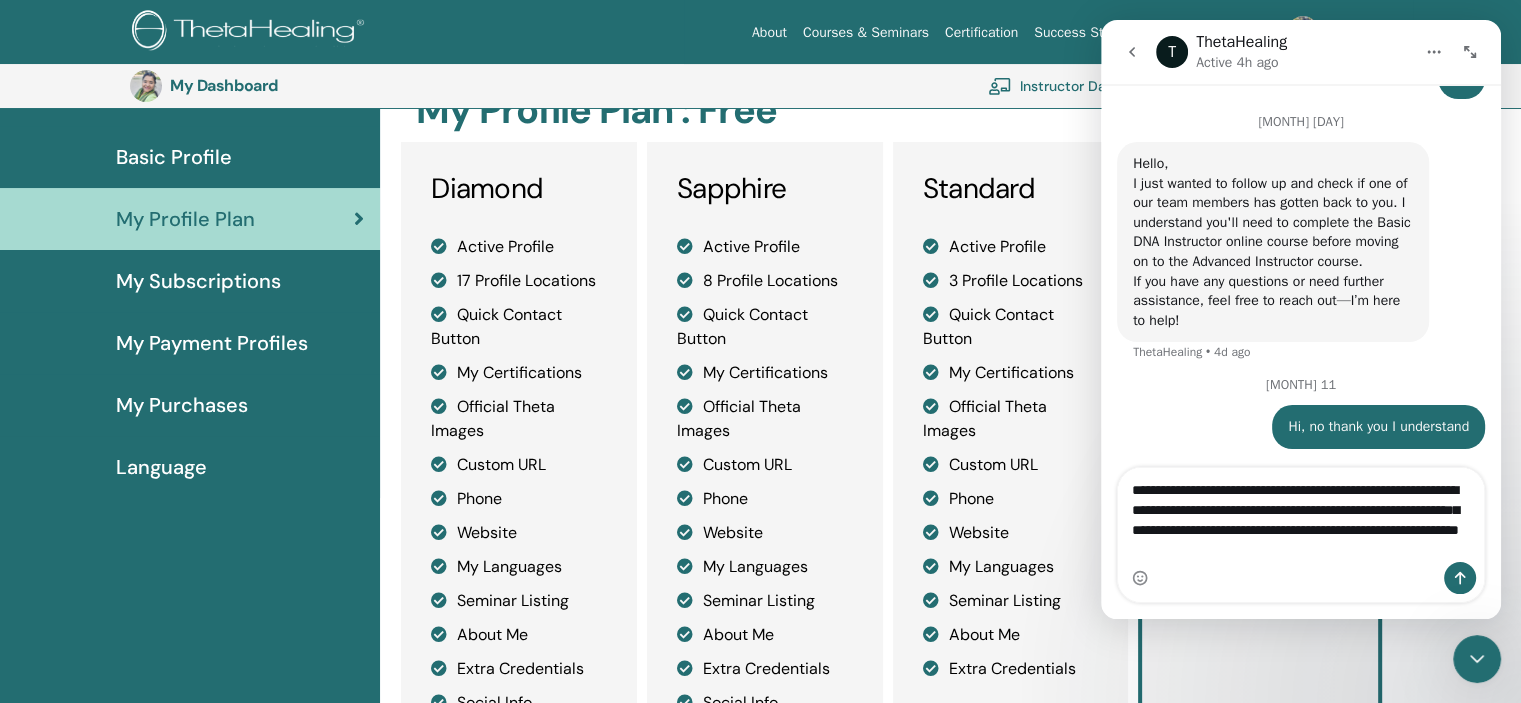click on "**********" at bounding box center [1301, 515] 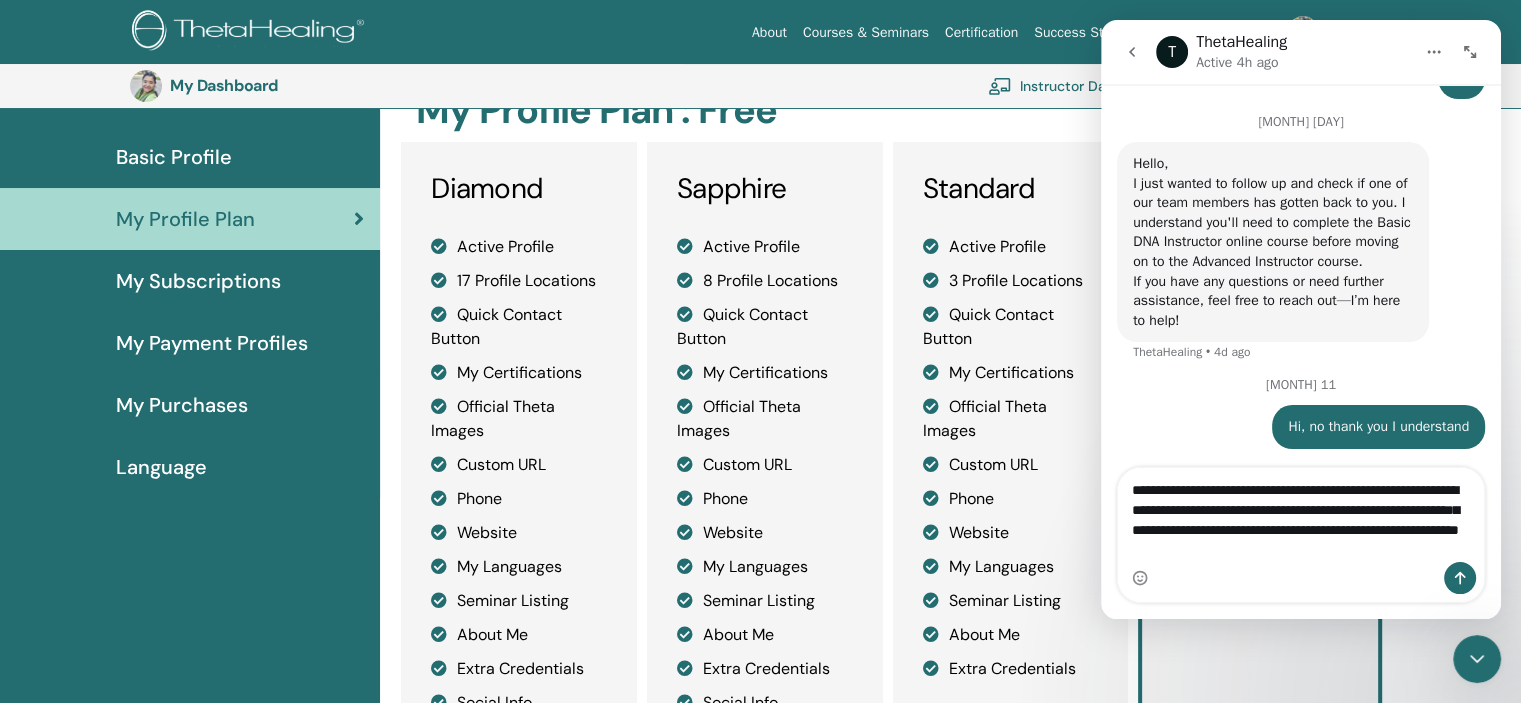 drag, startPoint x: 1405, startPoint y: 514, endPoint x: 1441, endPoint y: 571, distance: 67.41662 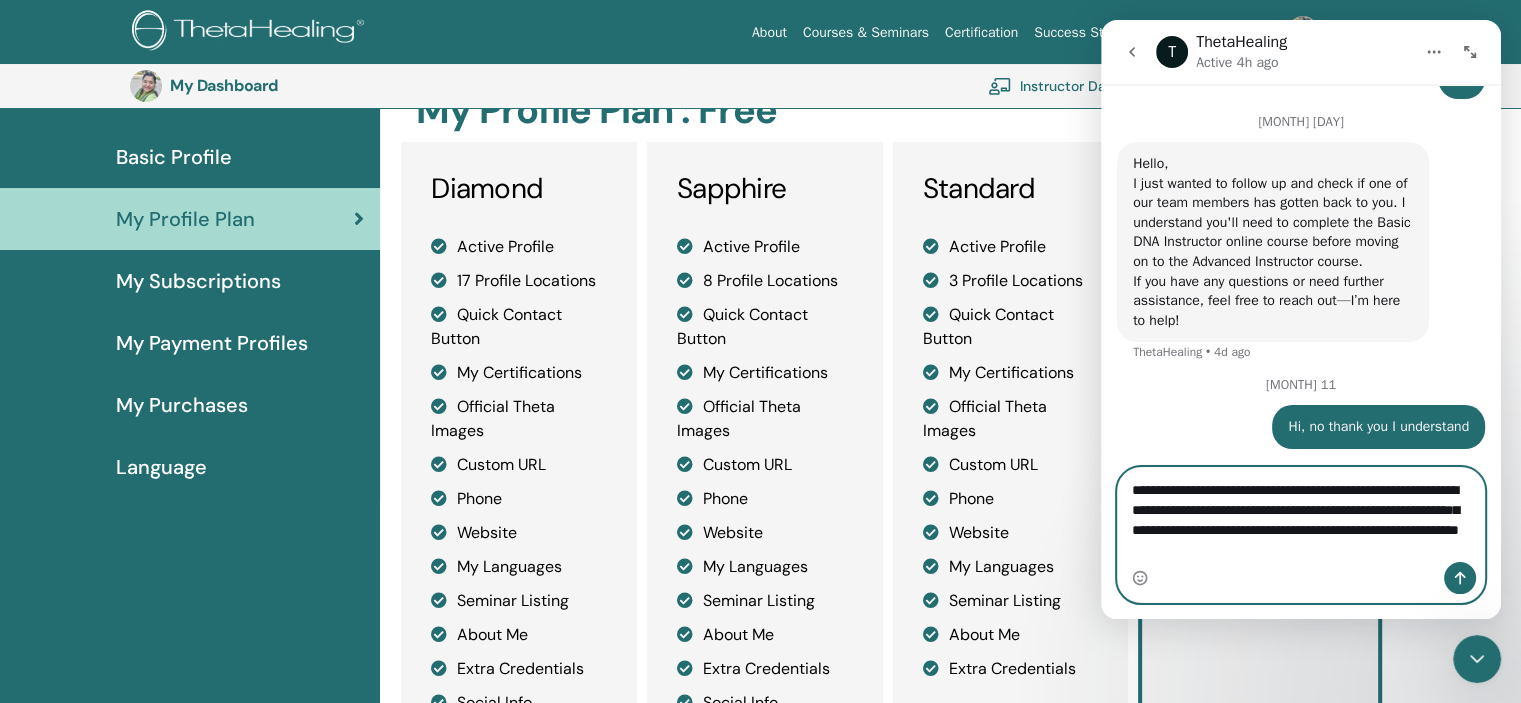 click on "**********" at bounding box center [1301, 515] 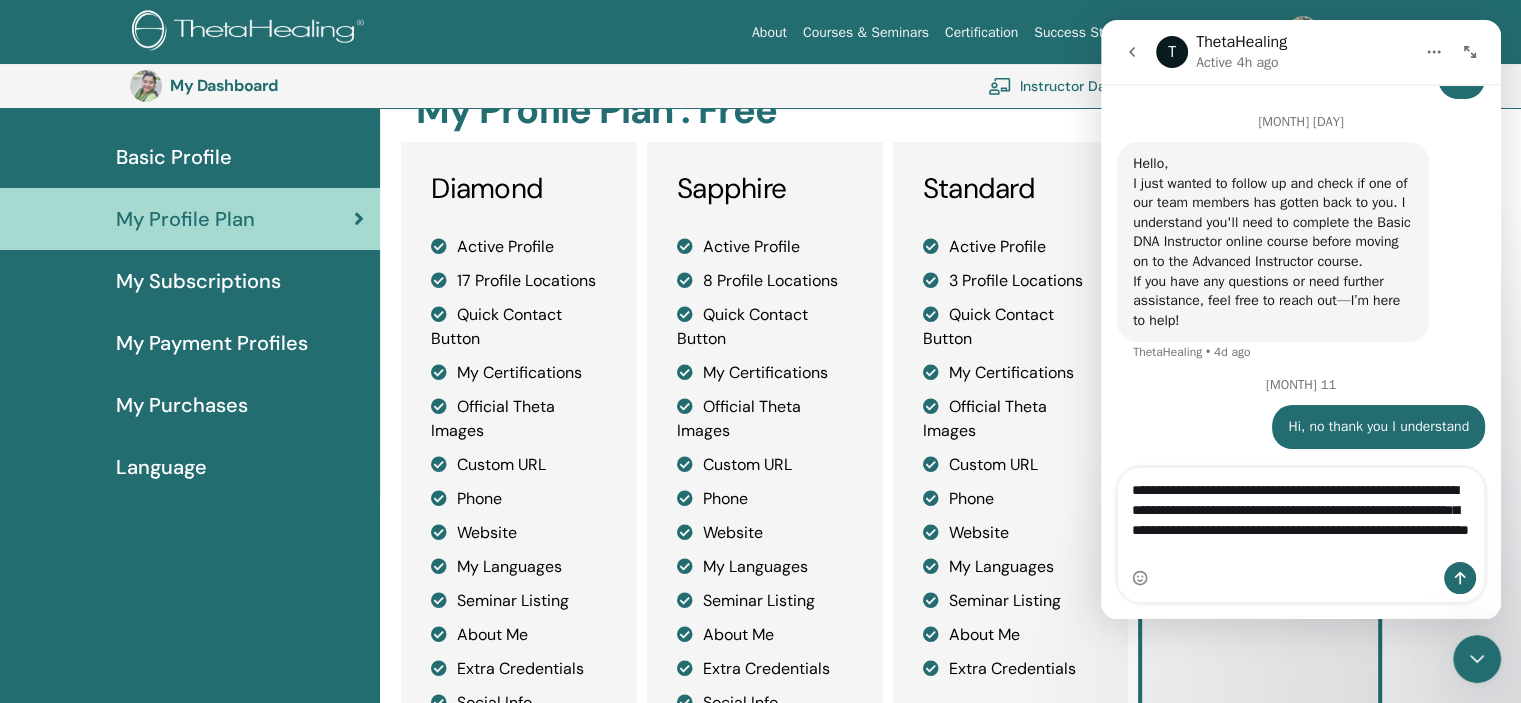 click at bounding box center (1301, 578) 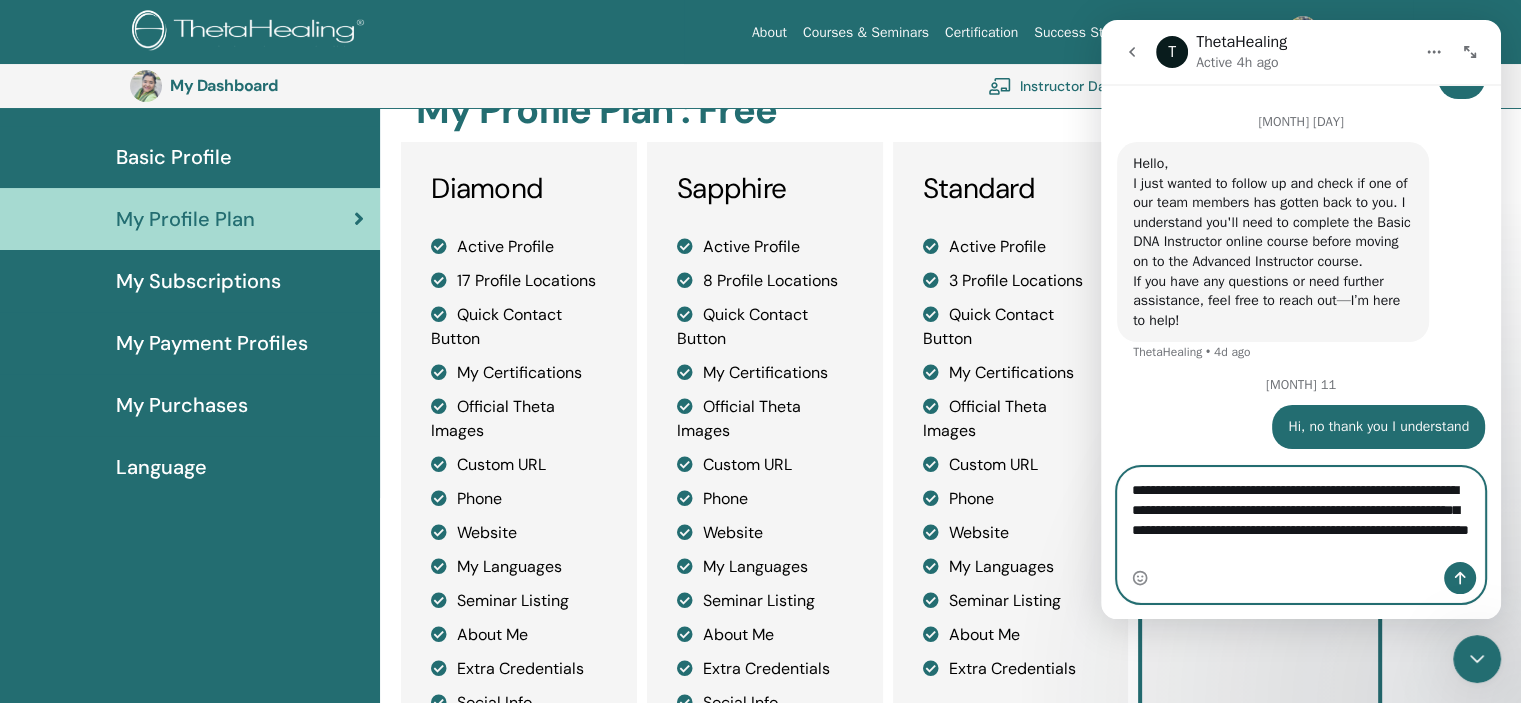 drag, startPoint x: 1383, startPoint y: 534, endPoint x: 1385, endPoint y: 565, distance: 31.06445 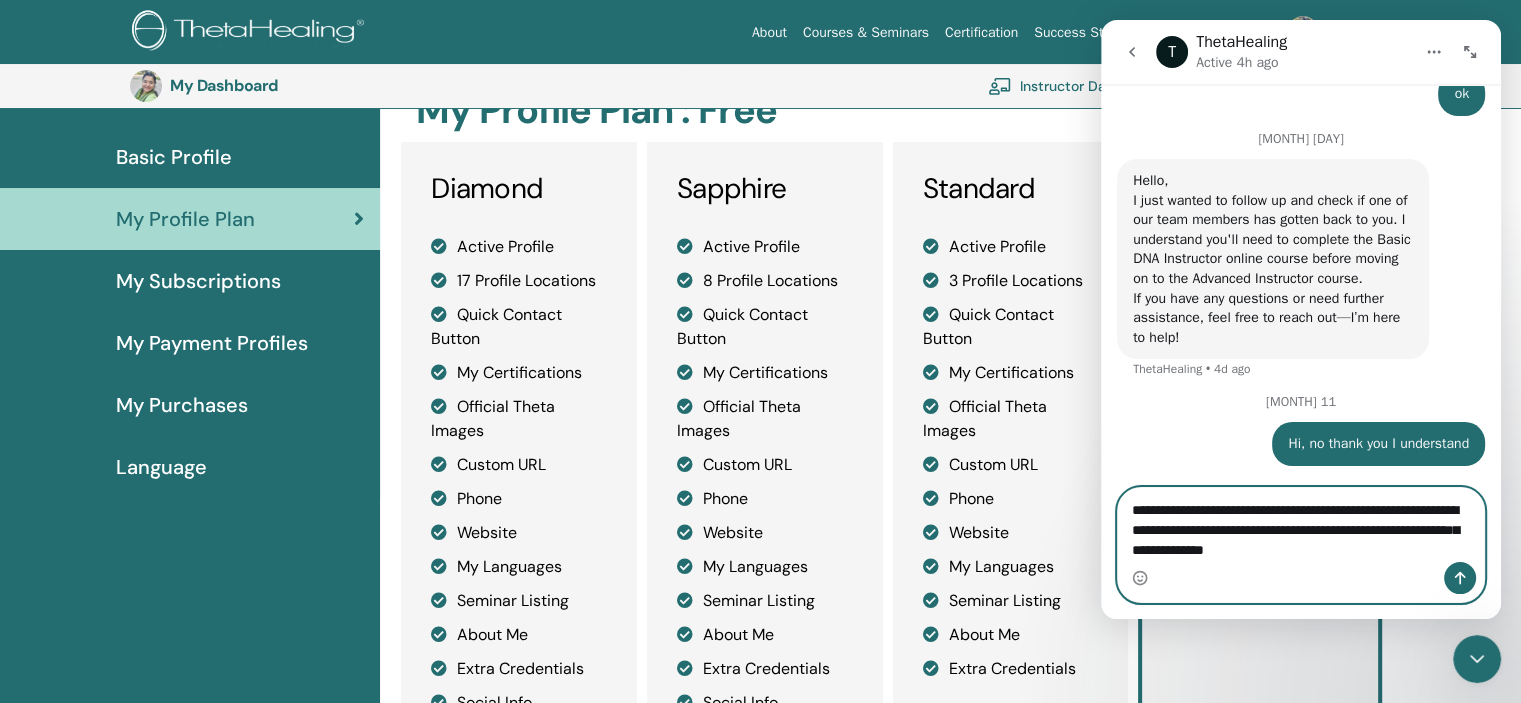 scroll, scrollTop: 1940, scrollLeft: 0, axis: vertical 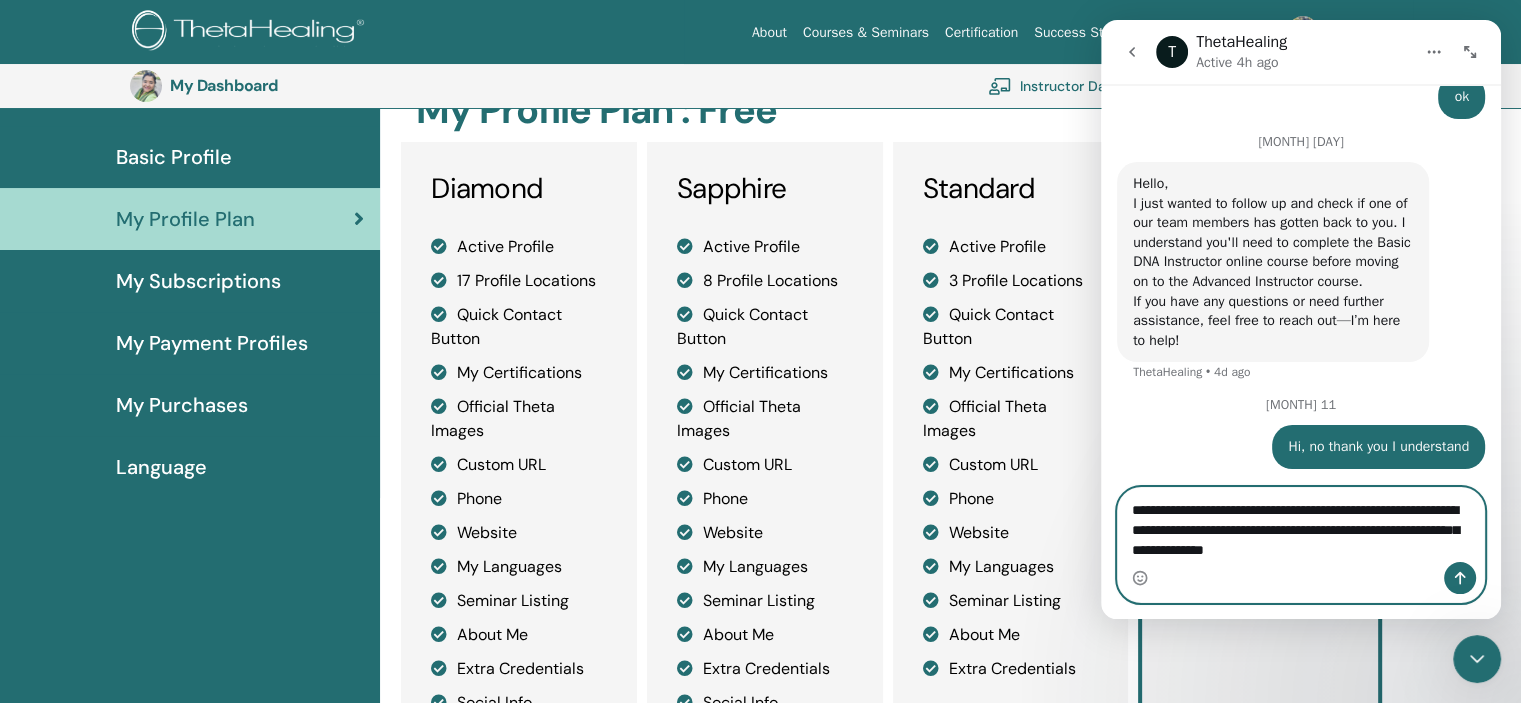 click on "**********" at bounding box center (1301, 525) 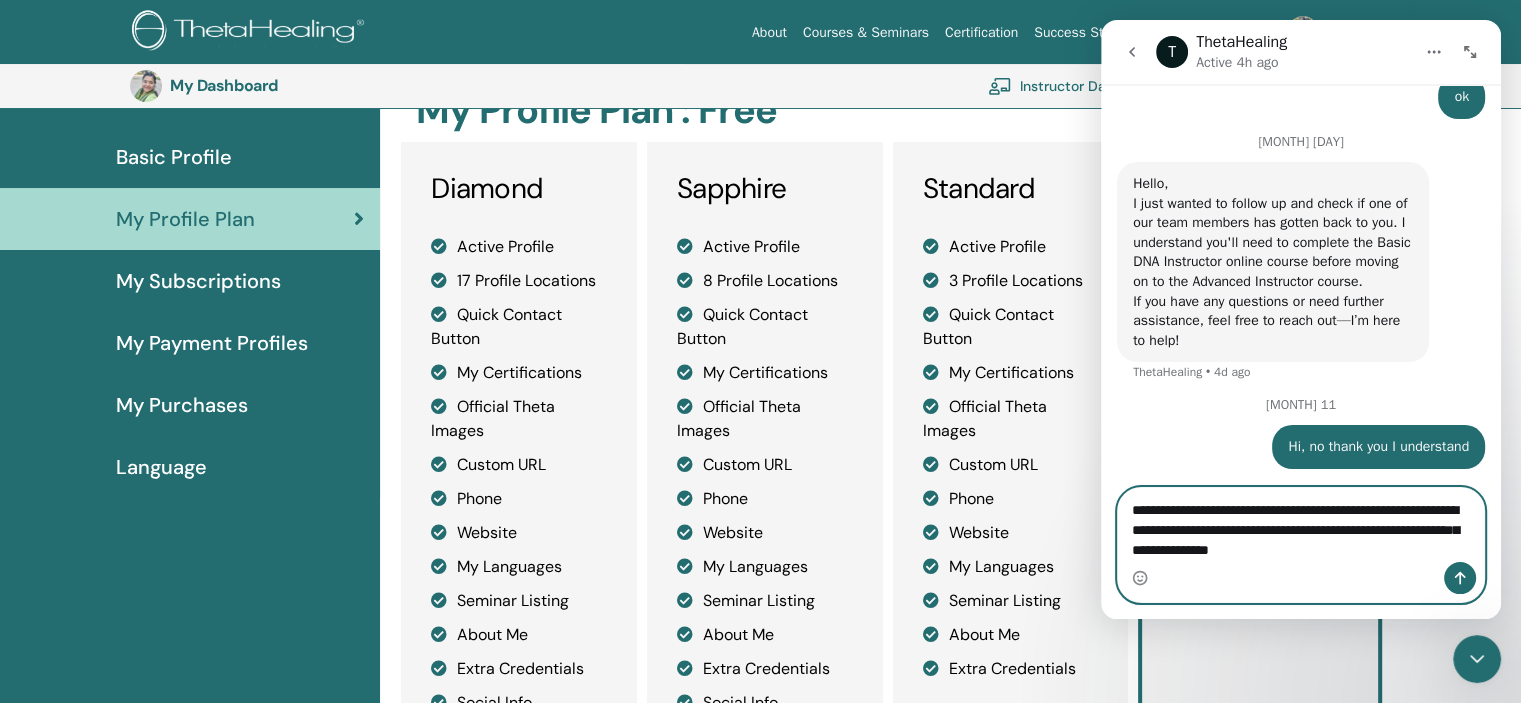 click on "**********" at bounding box center (1301, 525) 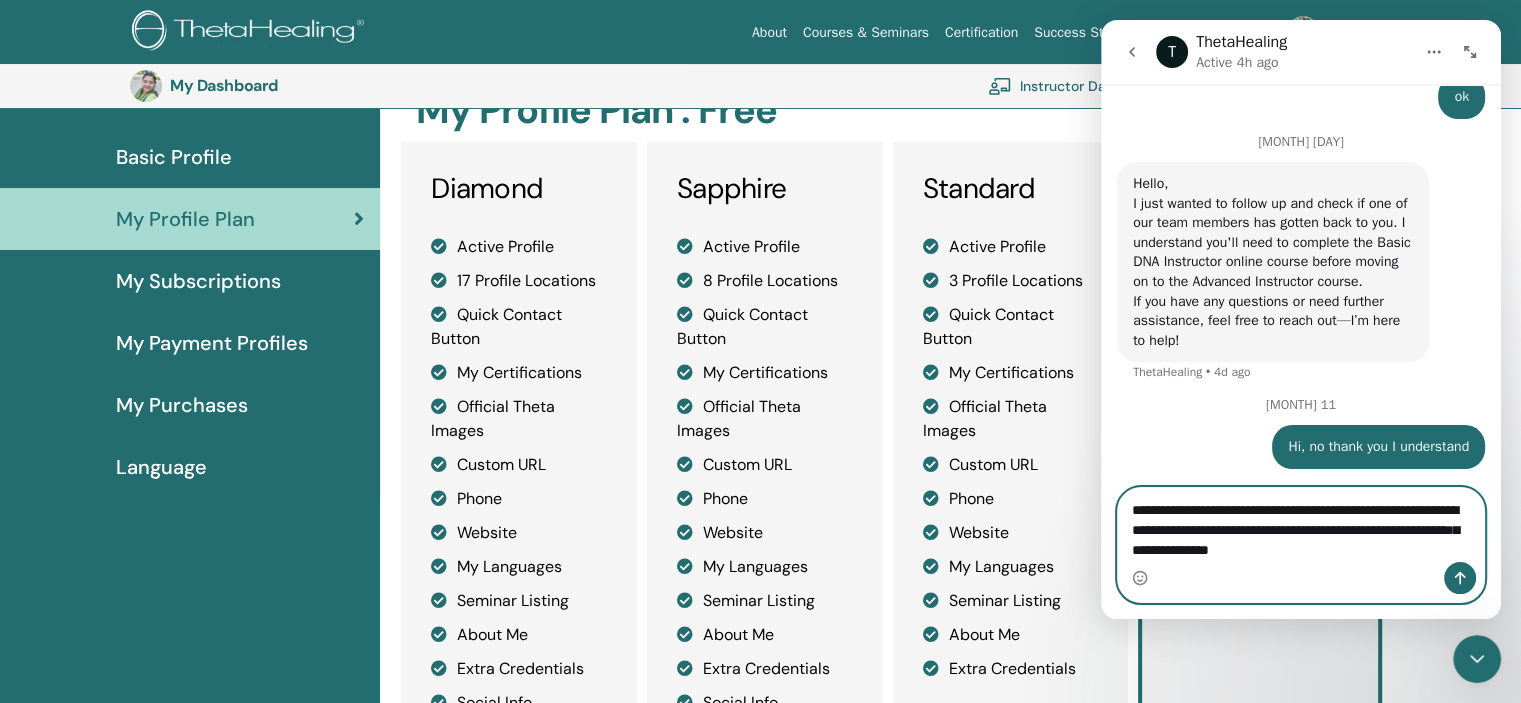 click on "**********" at bounding box center (1301, 525) 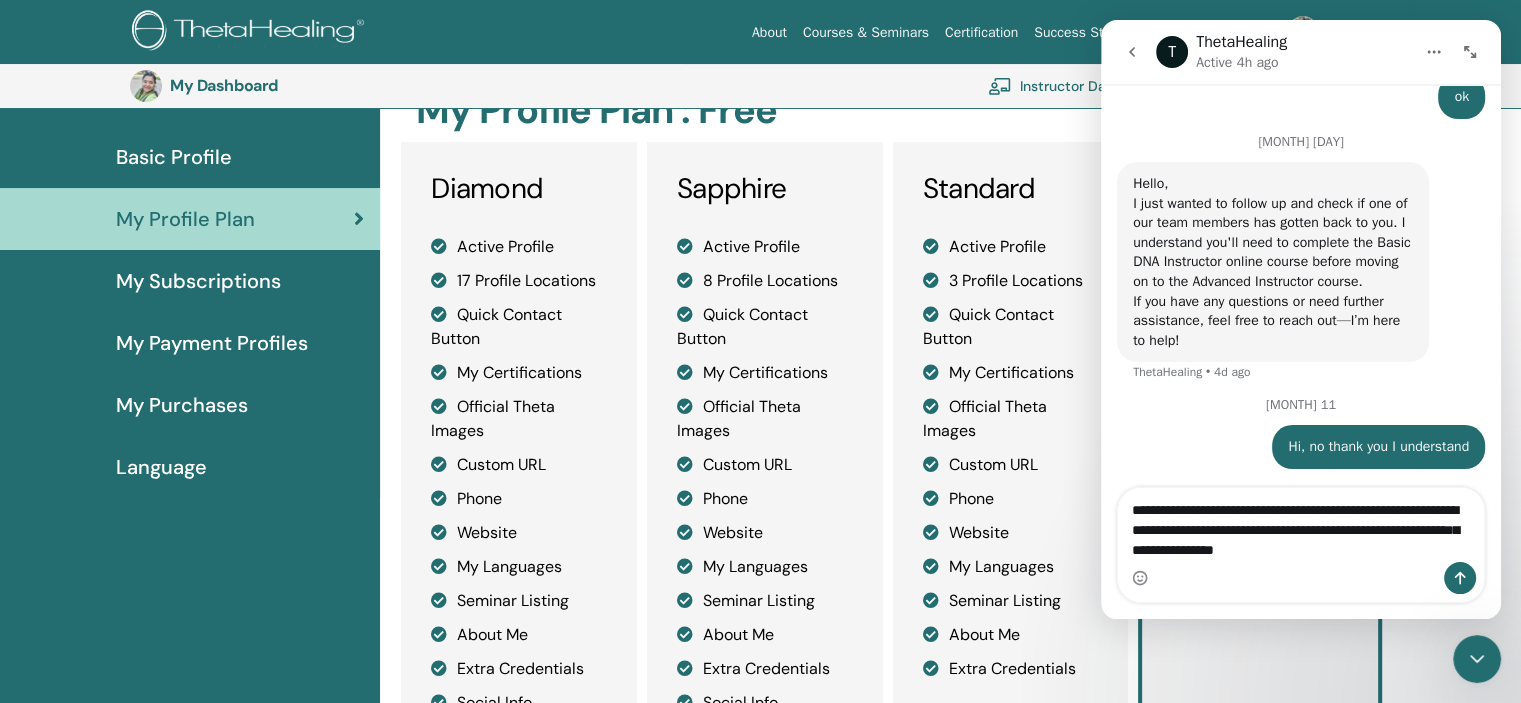 click at bounding box center [1301, 578] 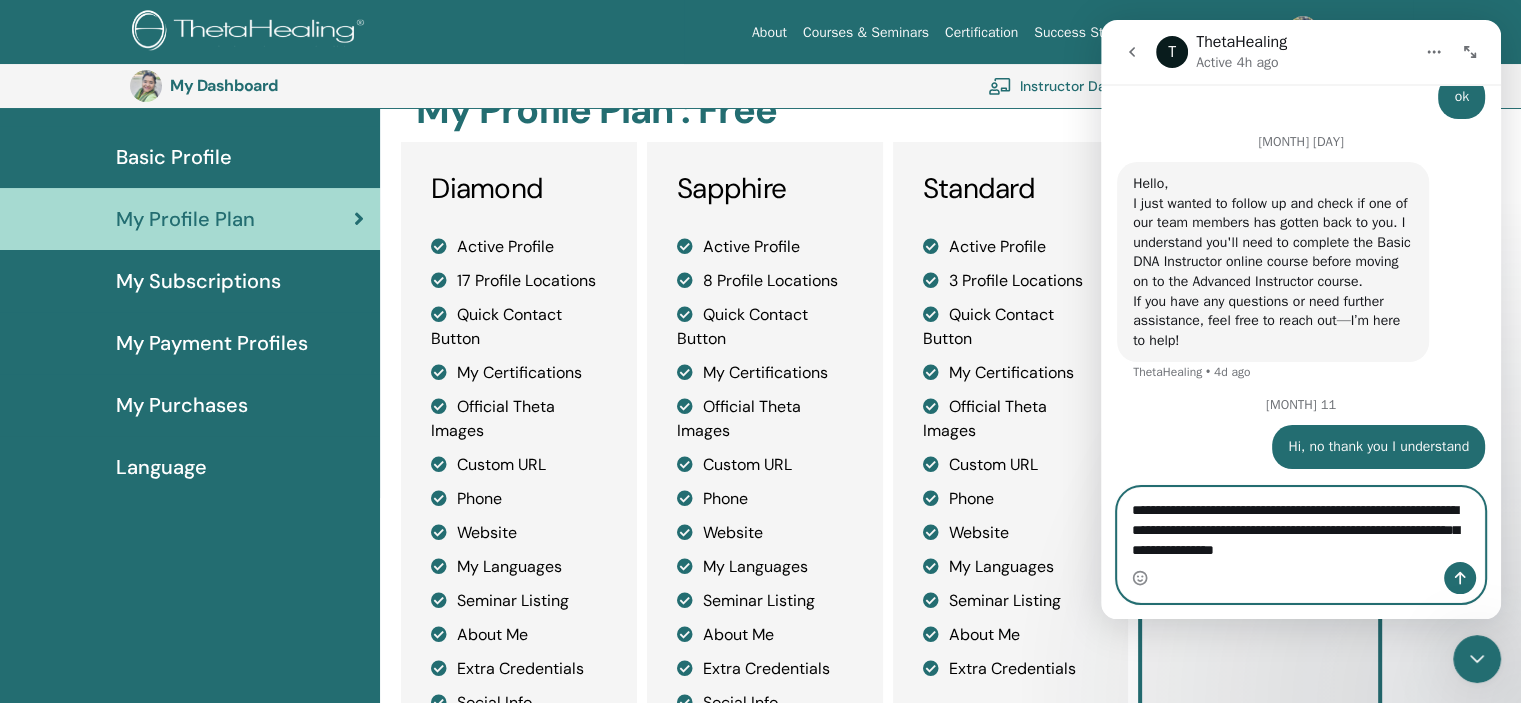 click on "**********" at bounding box center [1301, 525] 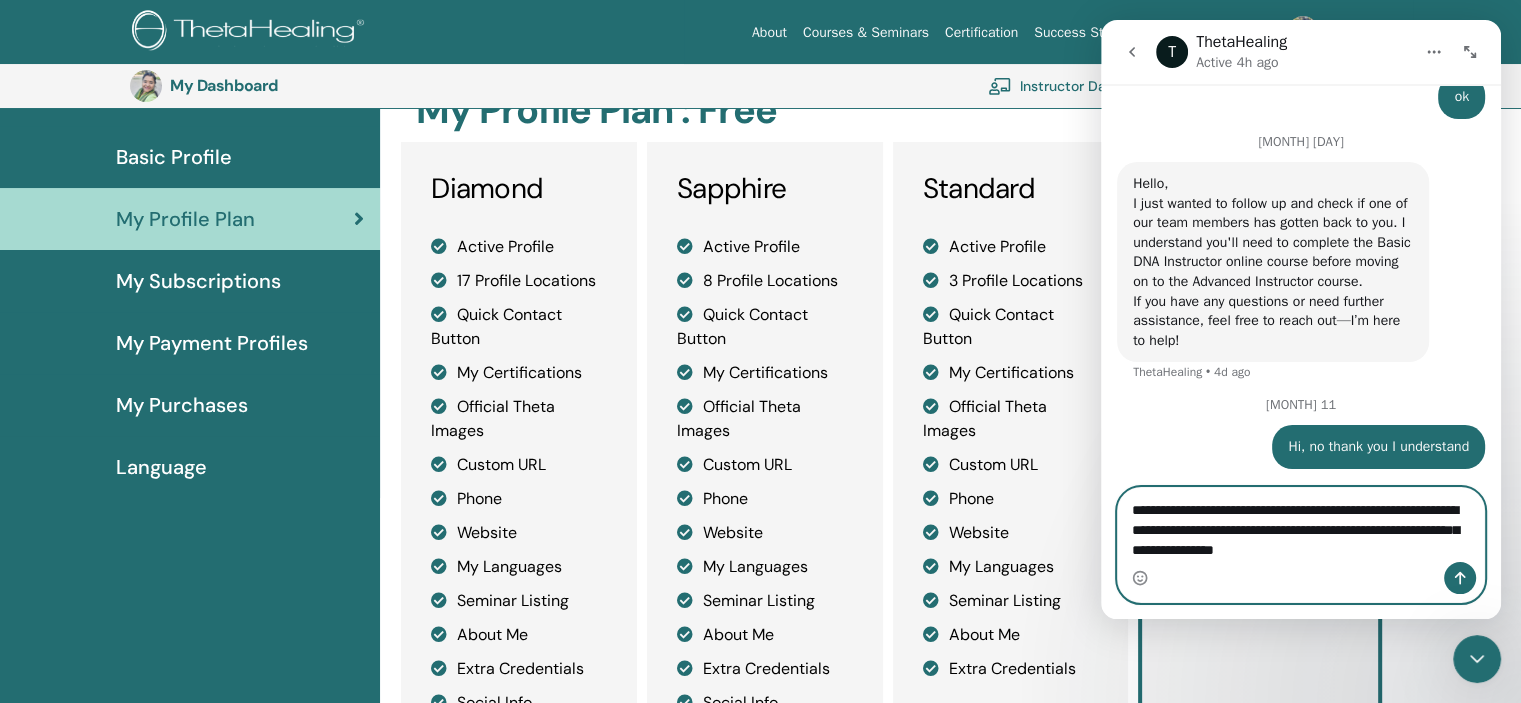 type on "**********" 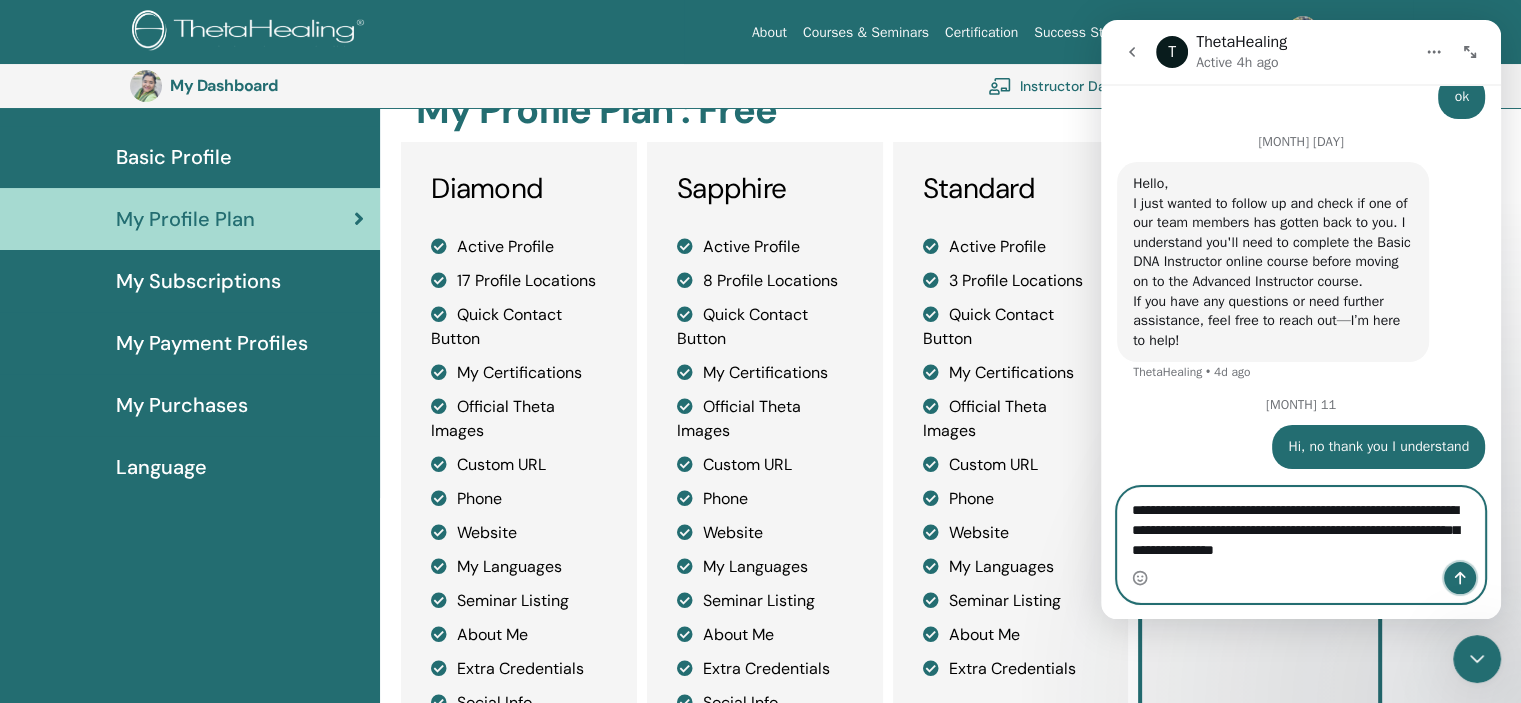 click 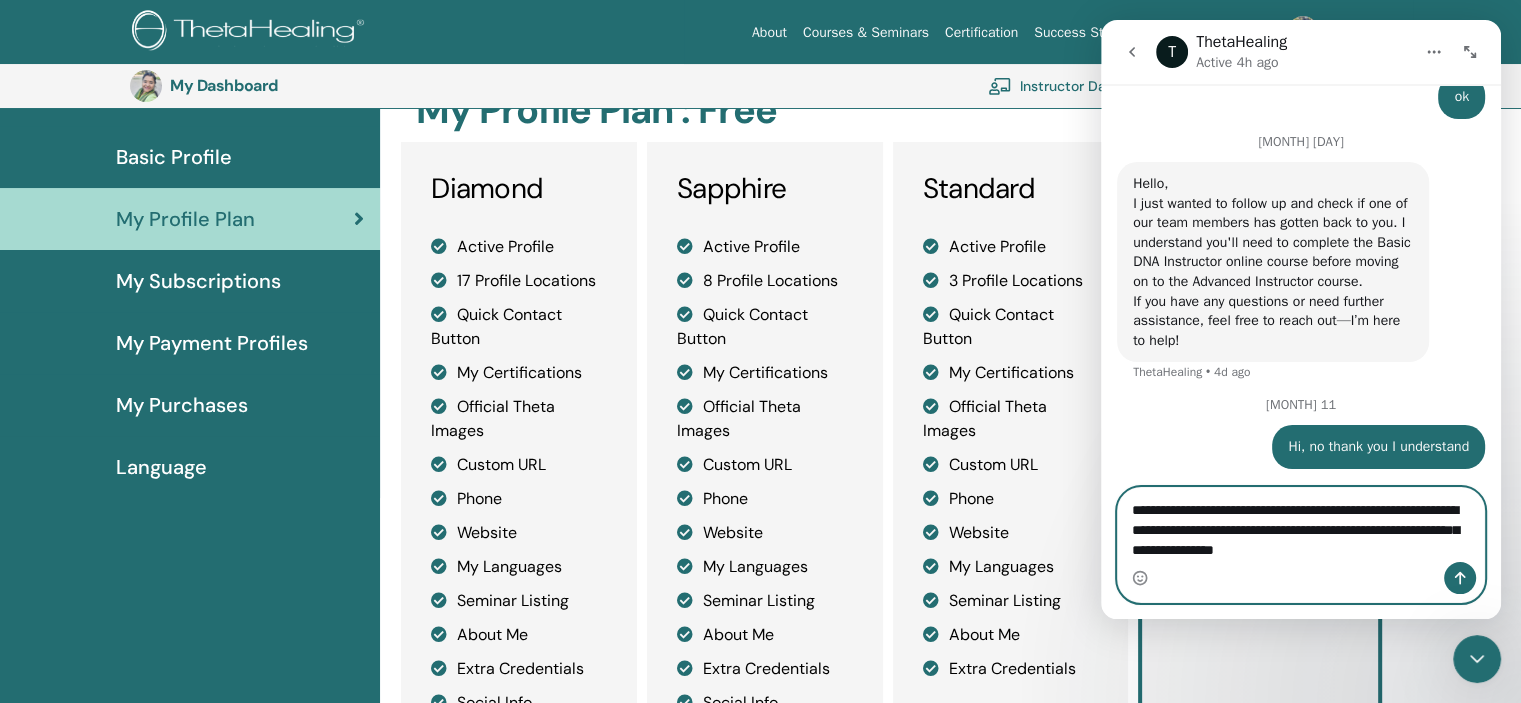 type 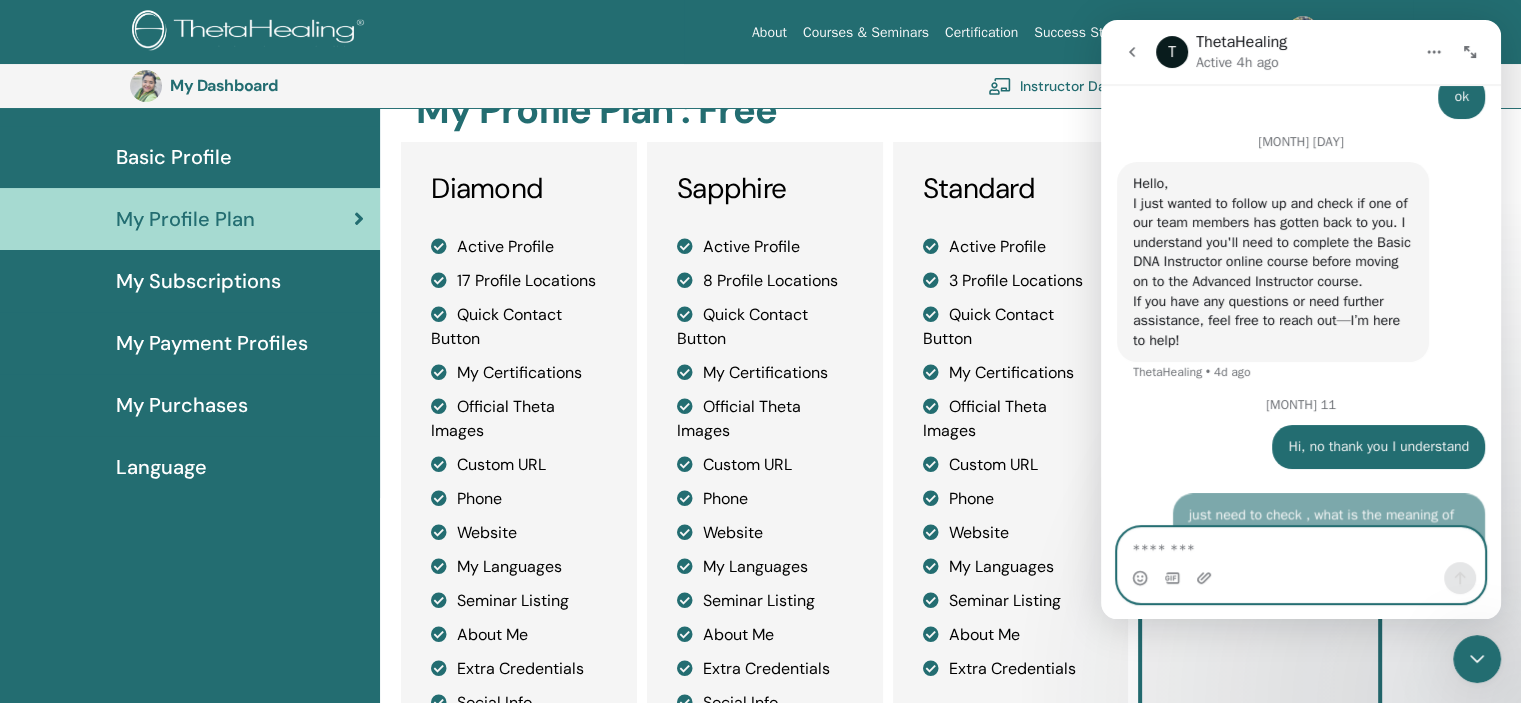 scroll, scrollTop: 2019, scrollLeft: 0, axis: vertical 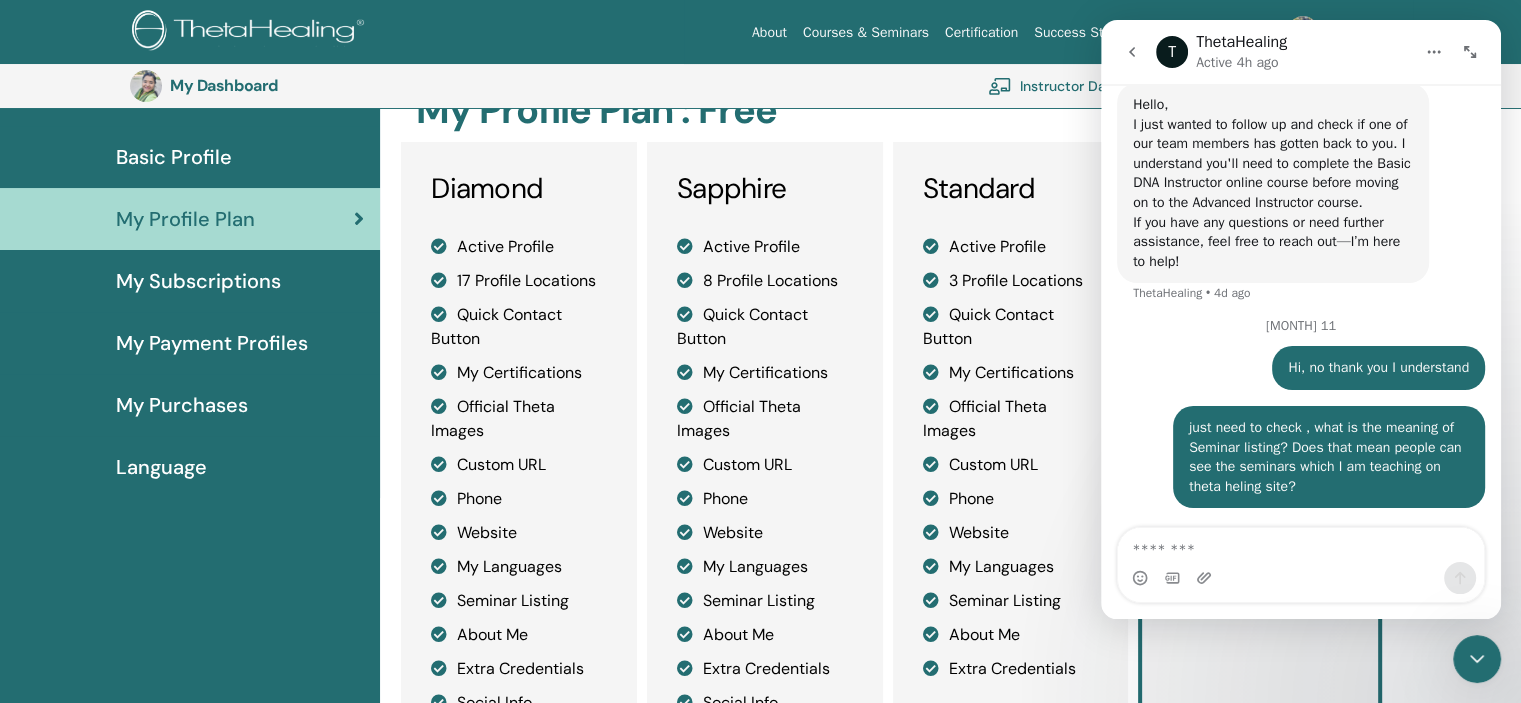 click on "My Profile Plan : Free" at bounding box center (896, 111) 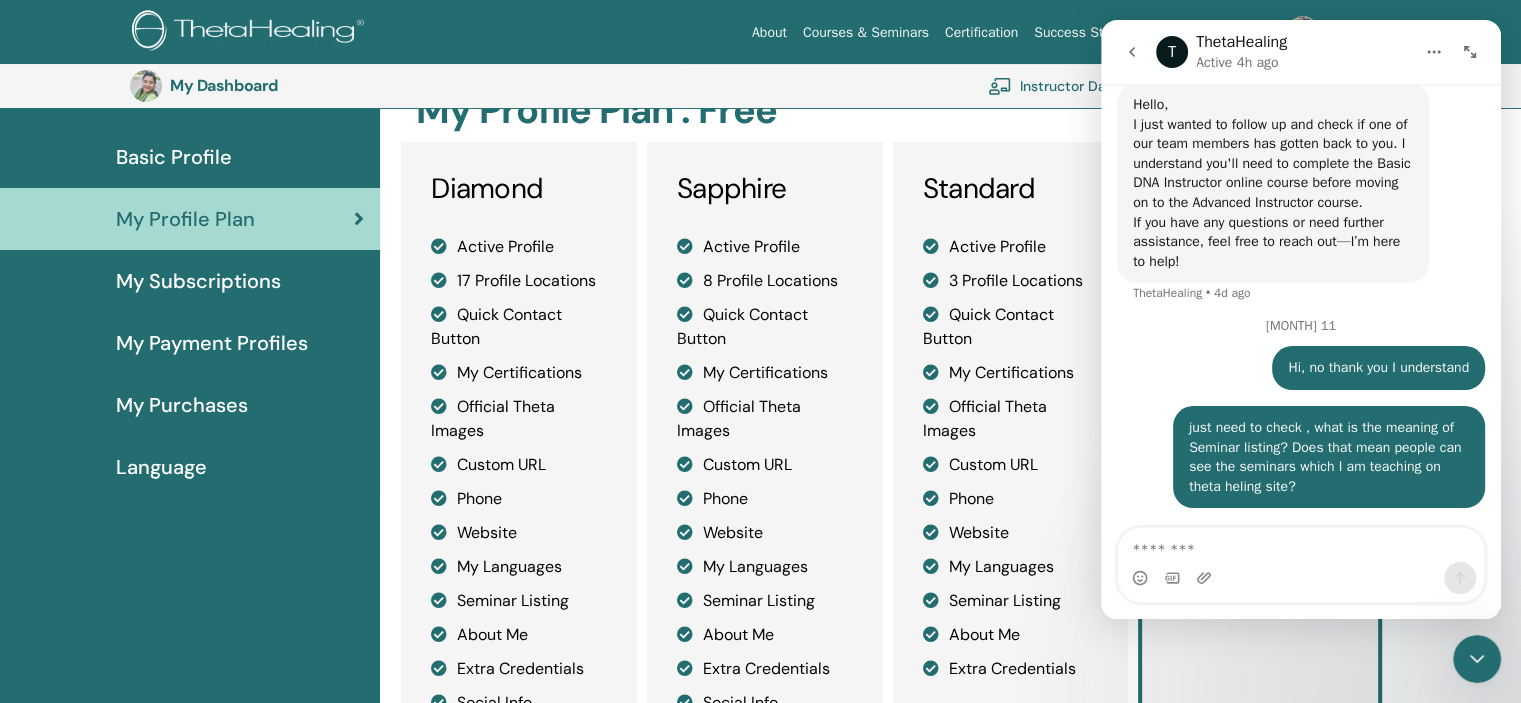 click on "Free
Active Profile
3 Profile Locations
Quick Contact Button
My Certifications" at bounding box center (1260, 497) 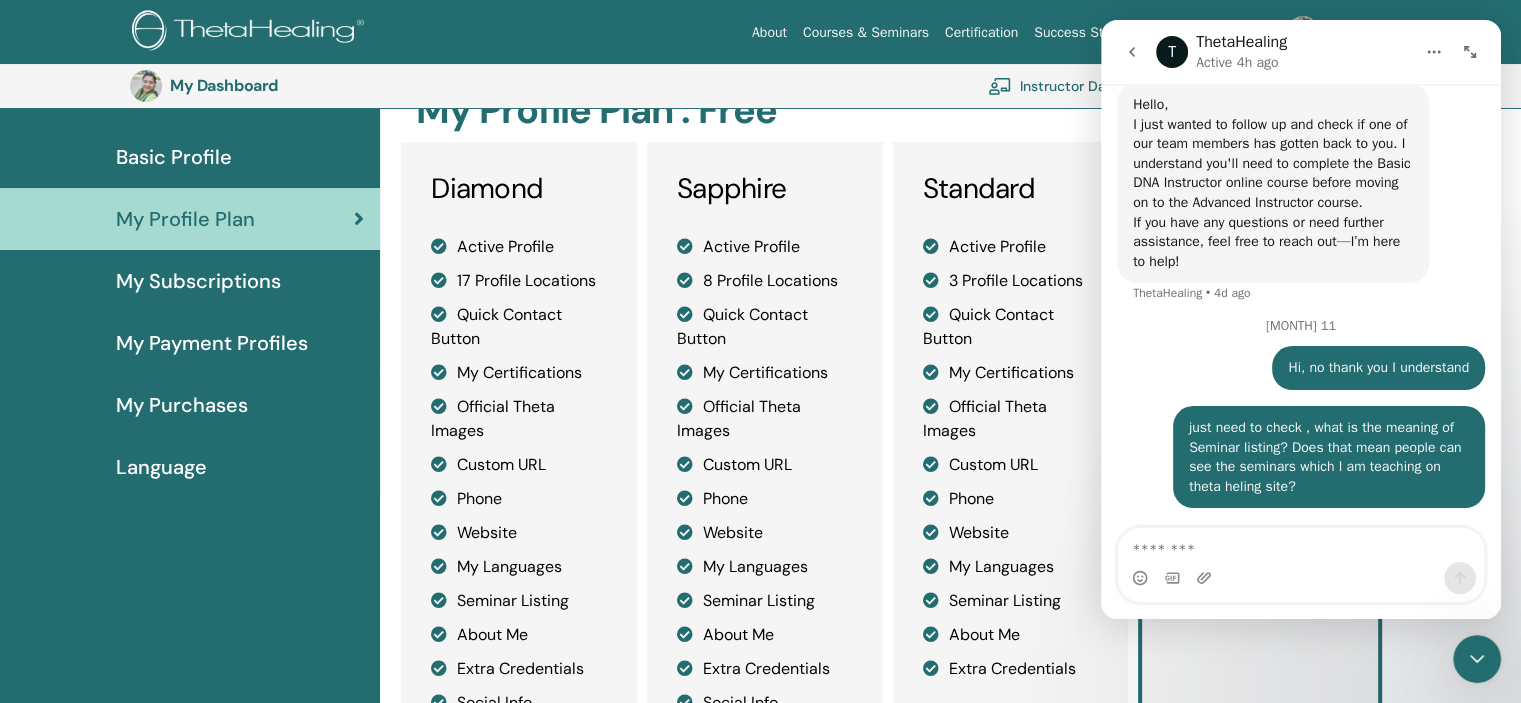 click 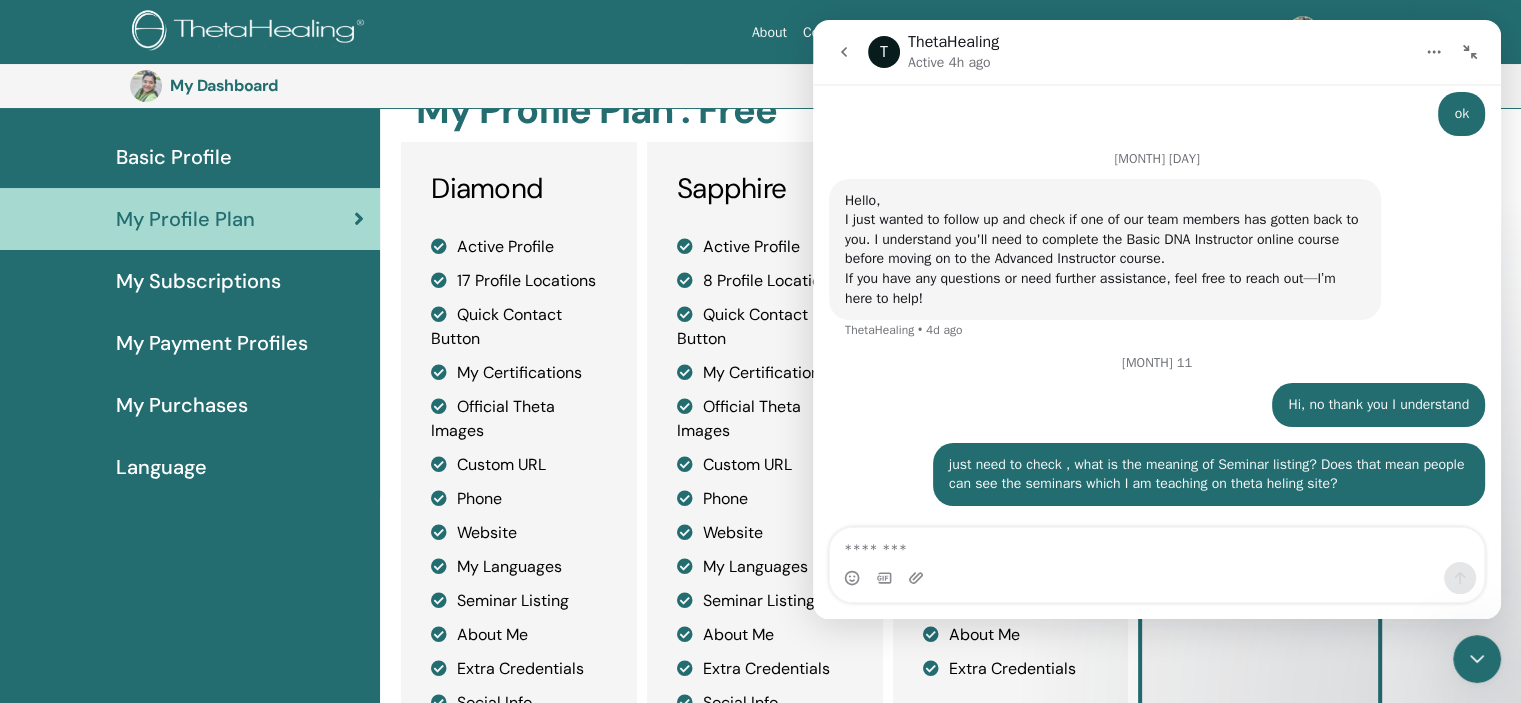 scroll, scrollTop: 1561, scrollLeft: 0, axis: vertical 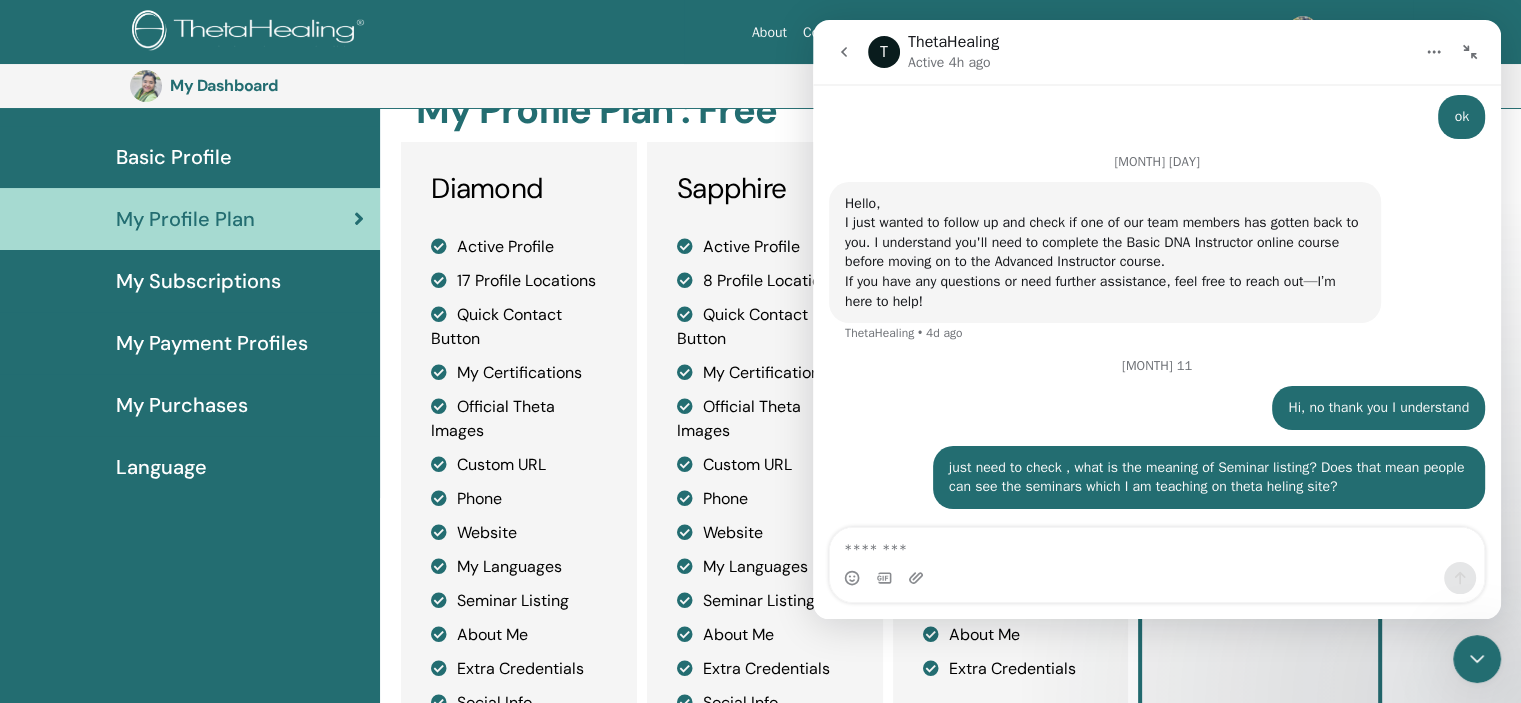 click 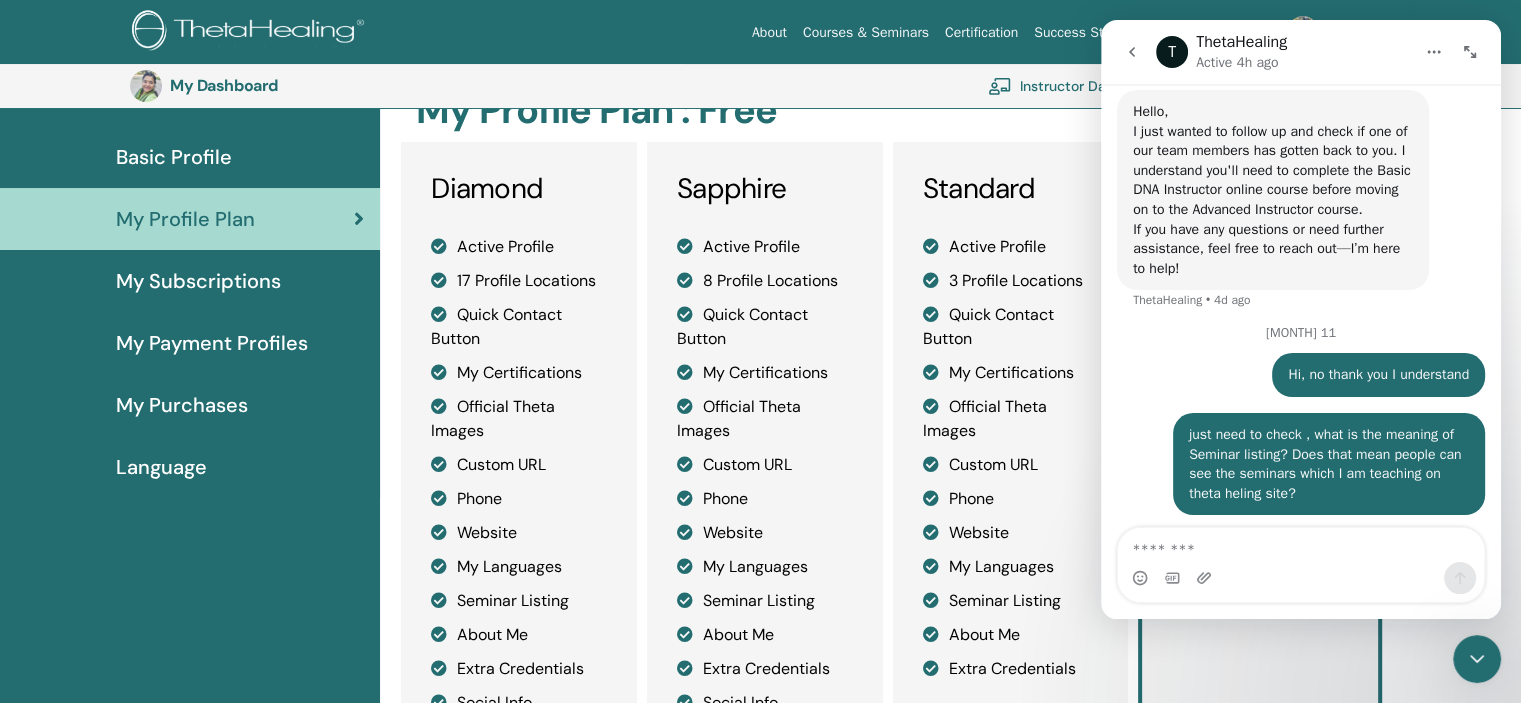 scroll, scrollTop: 2019, scrollLeft: 0, axis: vertical 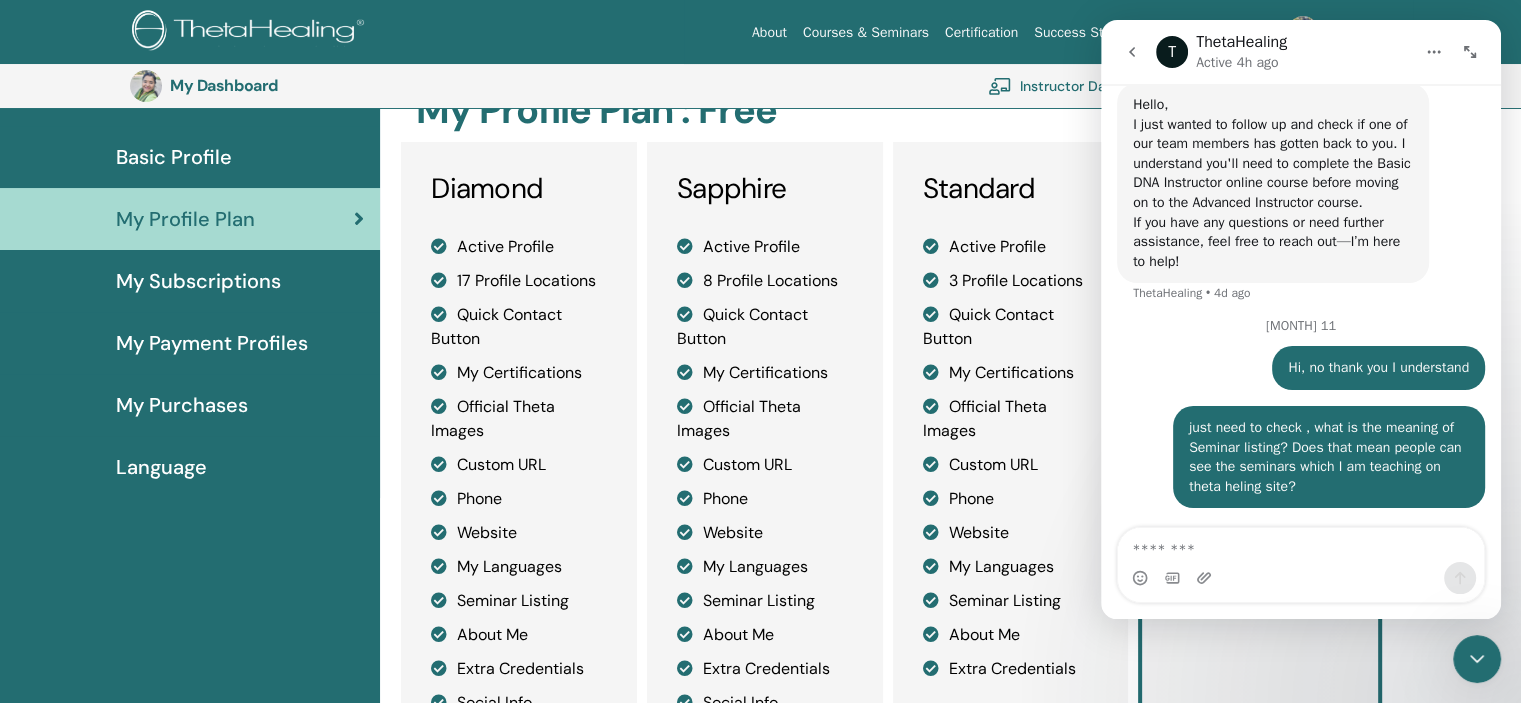click at bounding box center [1132, 52] 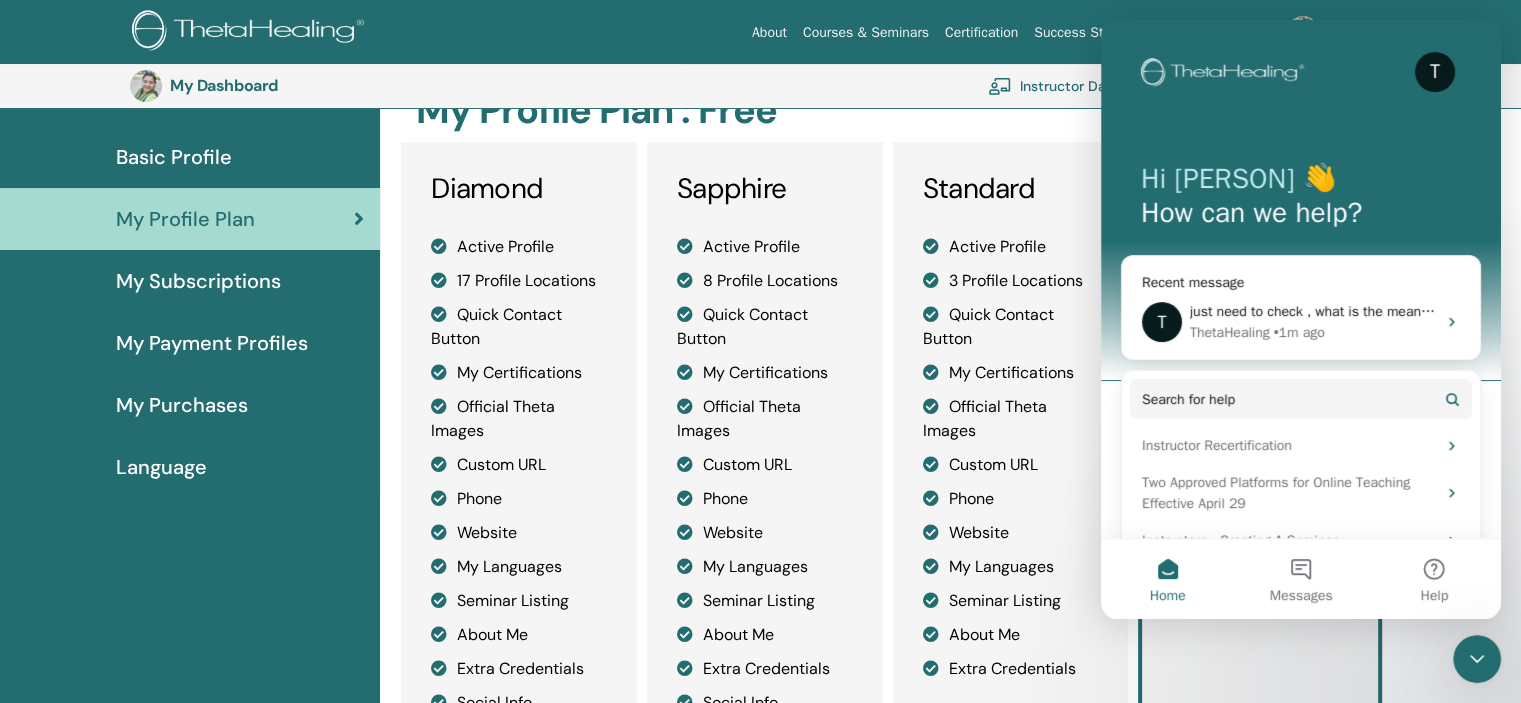 scroll, scrollTop: 0, scrollLeft: 0, axis: both 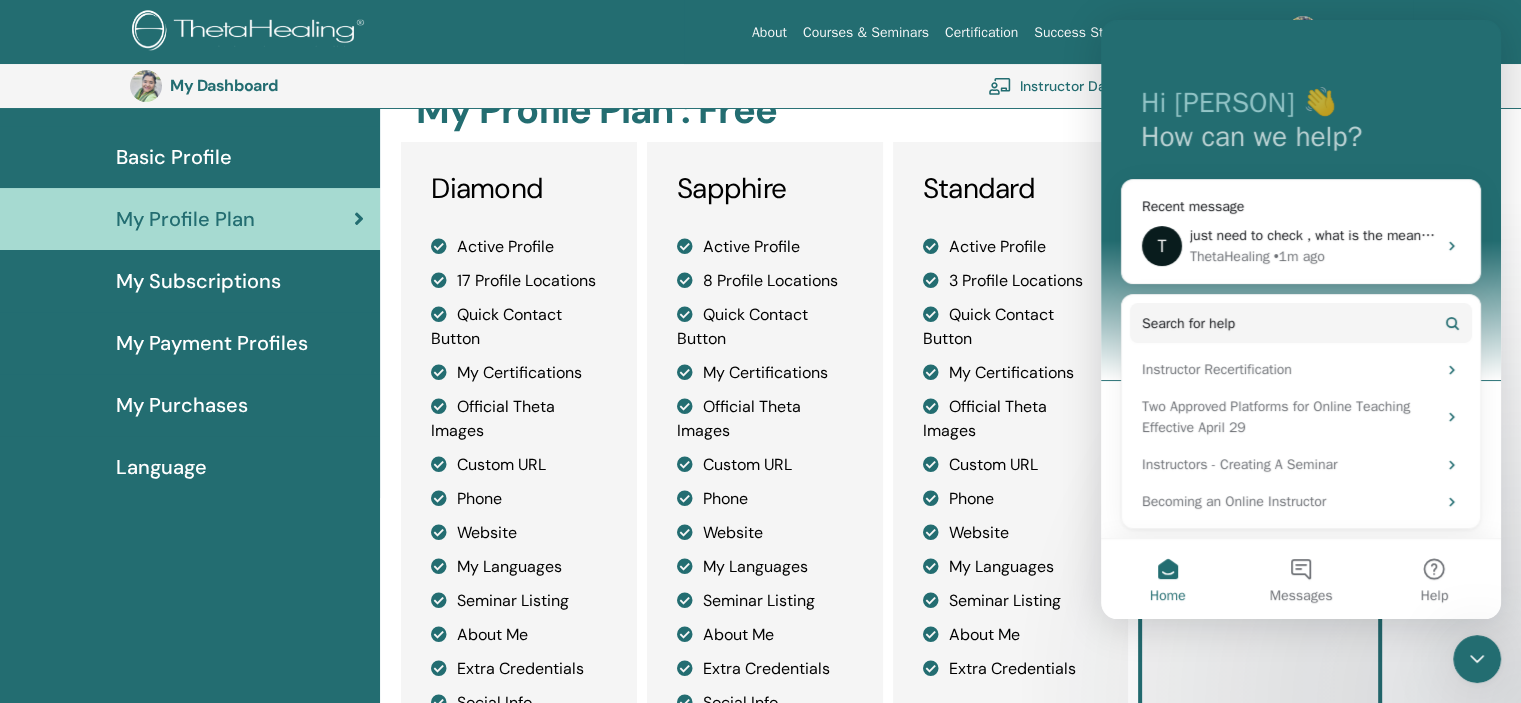 drag, startPoint x: 1493, startPoint y: 386, endPoint x: 2619, endPoint y: 531, distance: 1135.2977 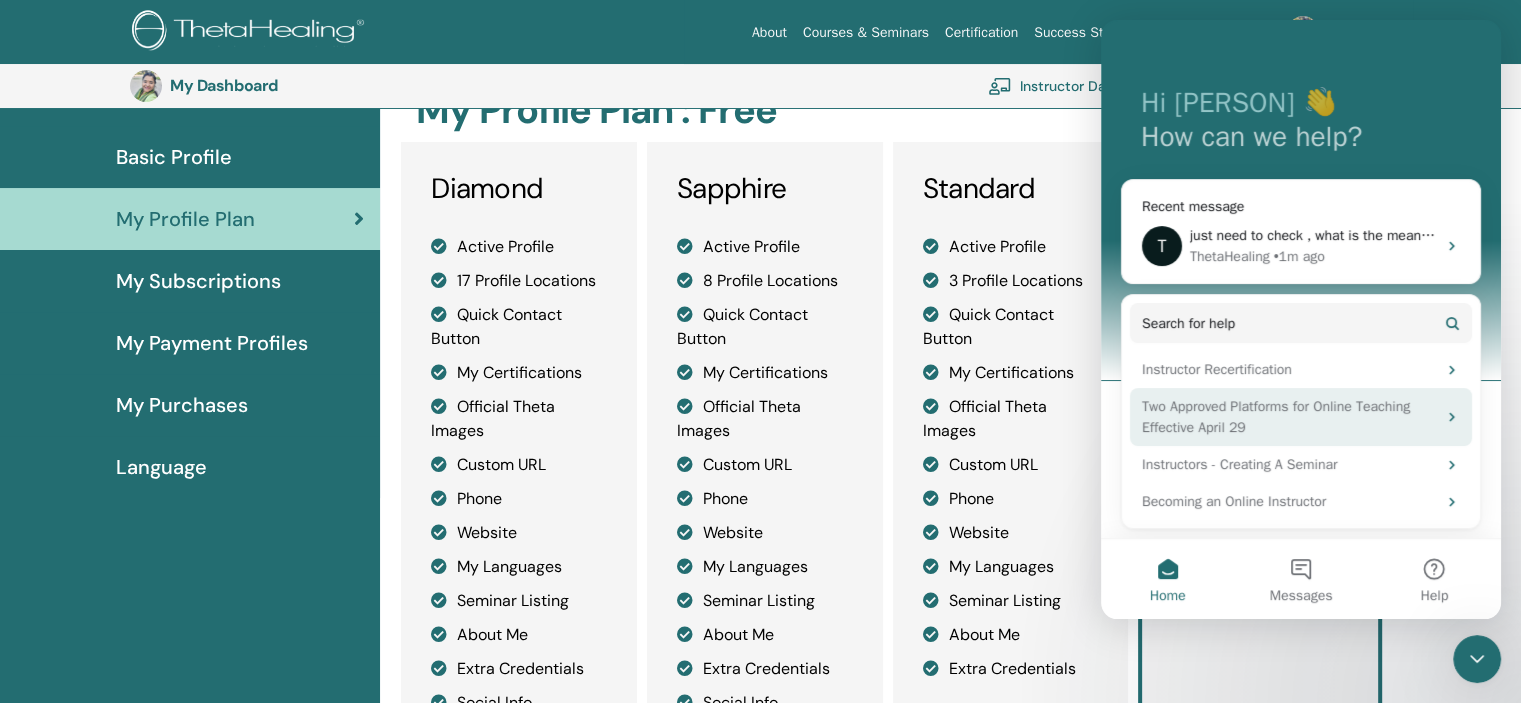 click on "Two Approved Platforms for Online Teaching Effective April 29" at bounding box center [1289, 417] 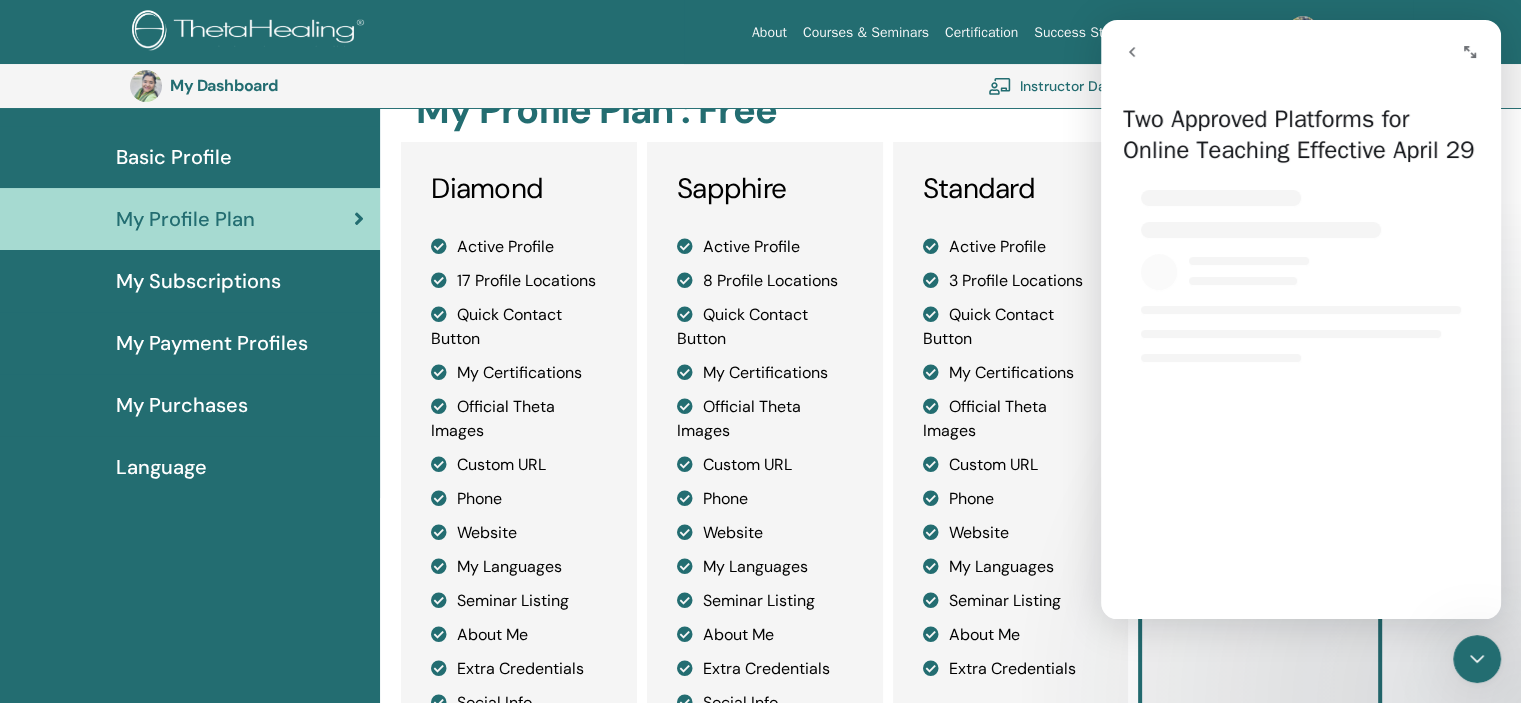 select on "**" 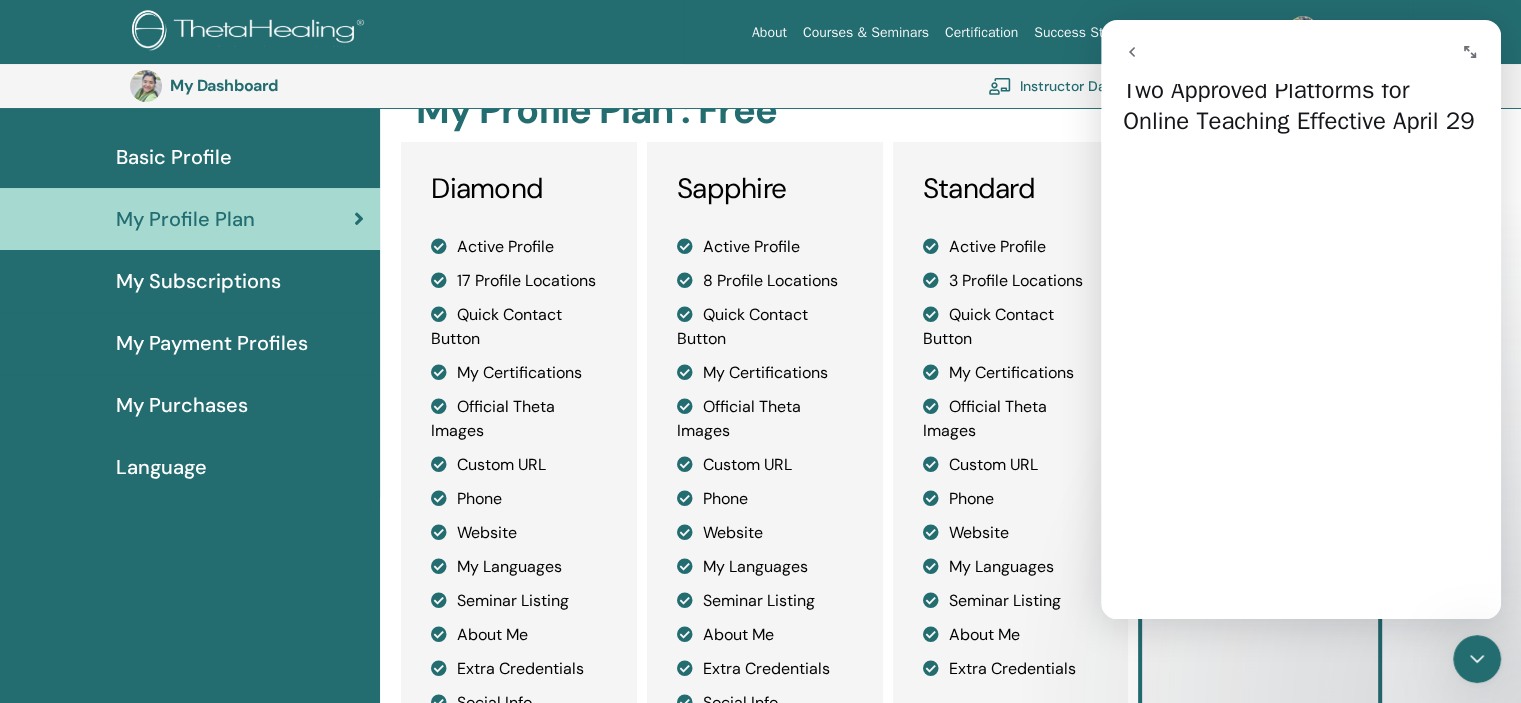 scroll, scrollTop: 34, scrollLeft: 0, axis: vertical 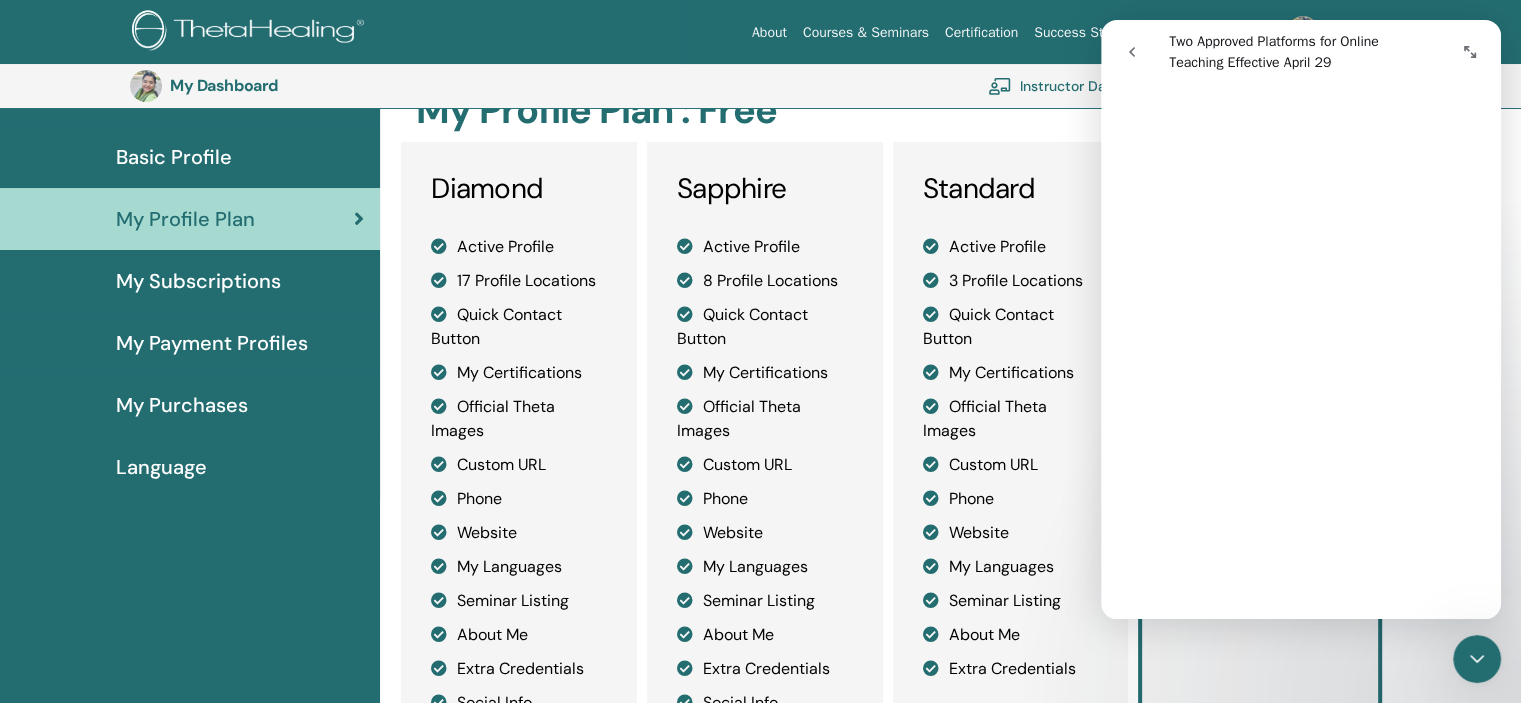 drag, startPoint x: 1500, startPoint y: 203, endPoint x: 2636, endPoint y: 242, distance: 1136.6693 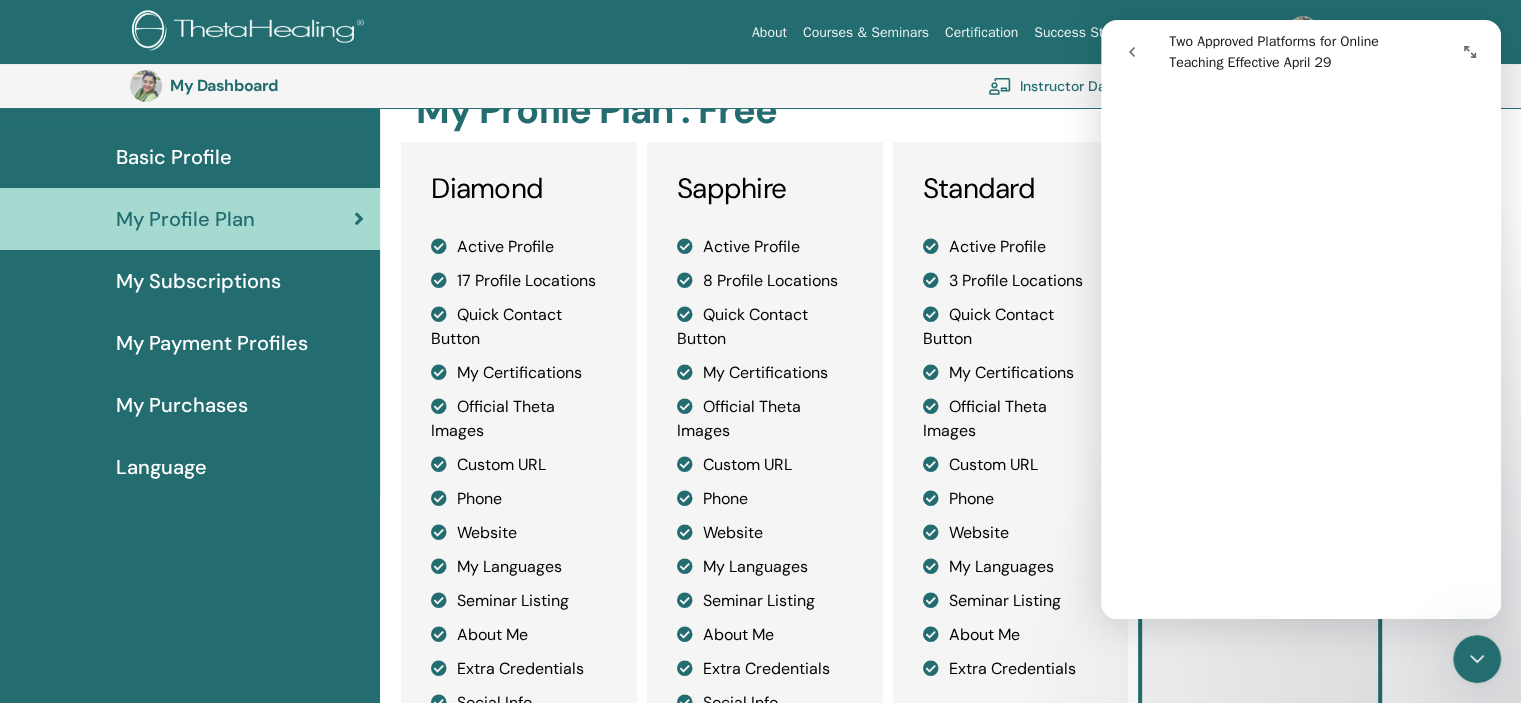 scroll, scrollTop: 1012, scrollLeft: 0, axis: vertical 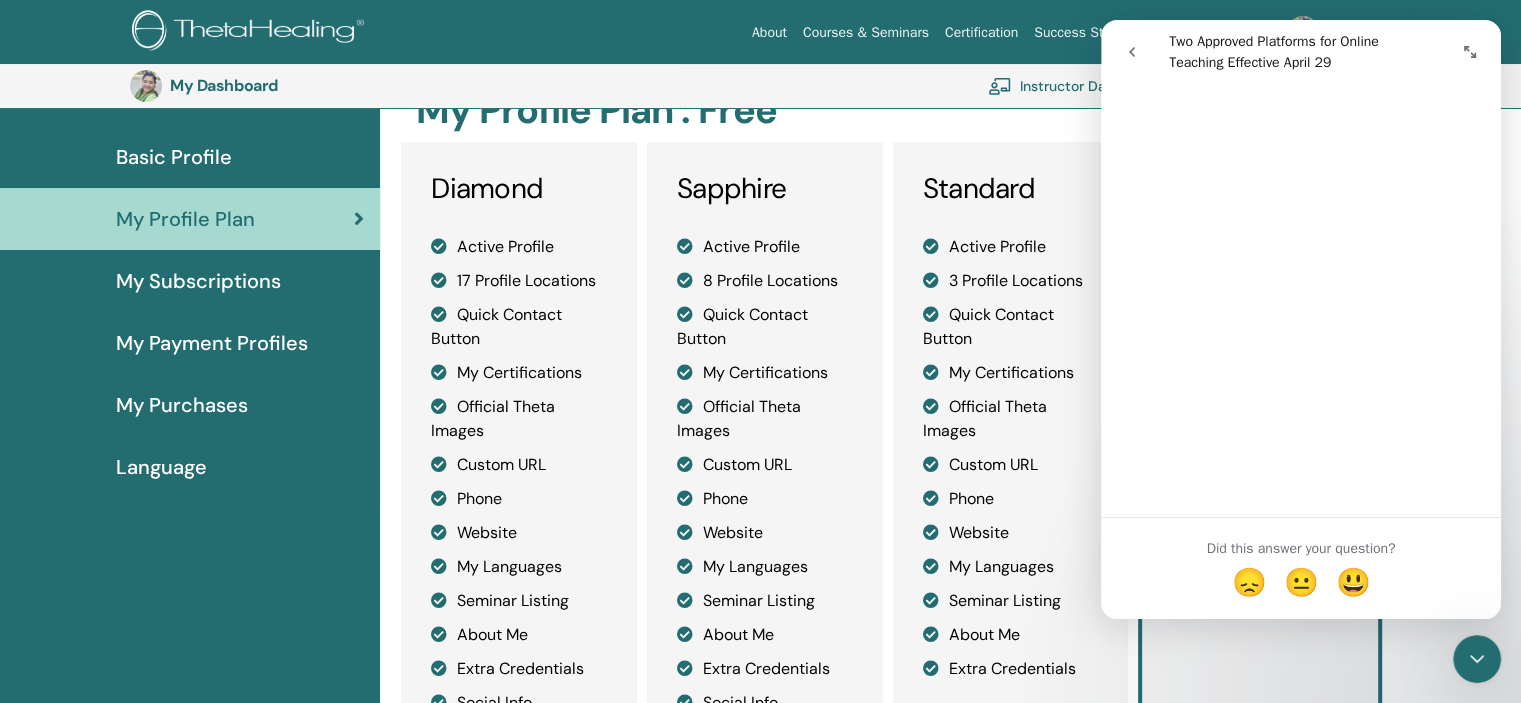 click 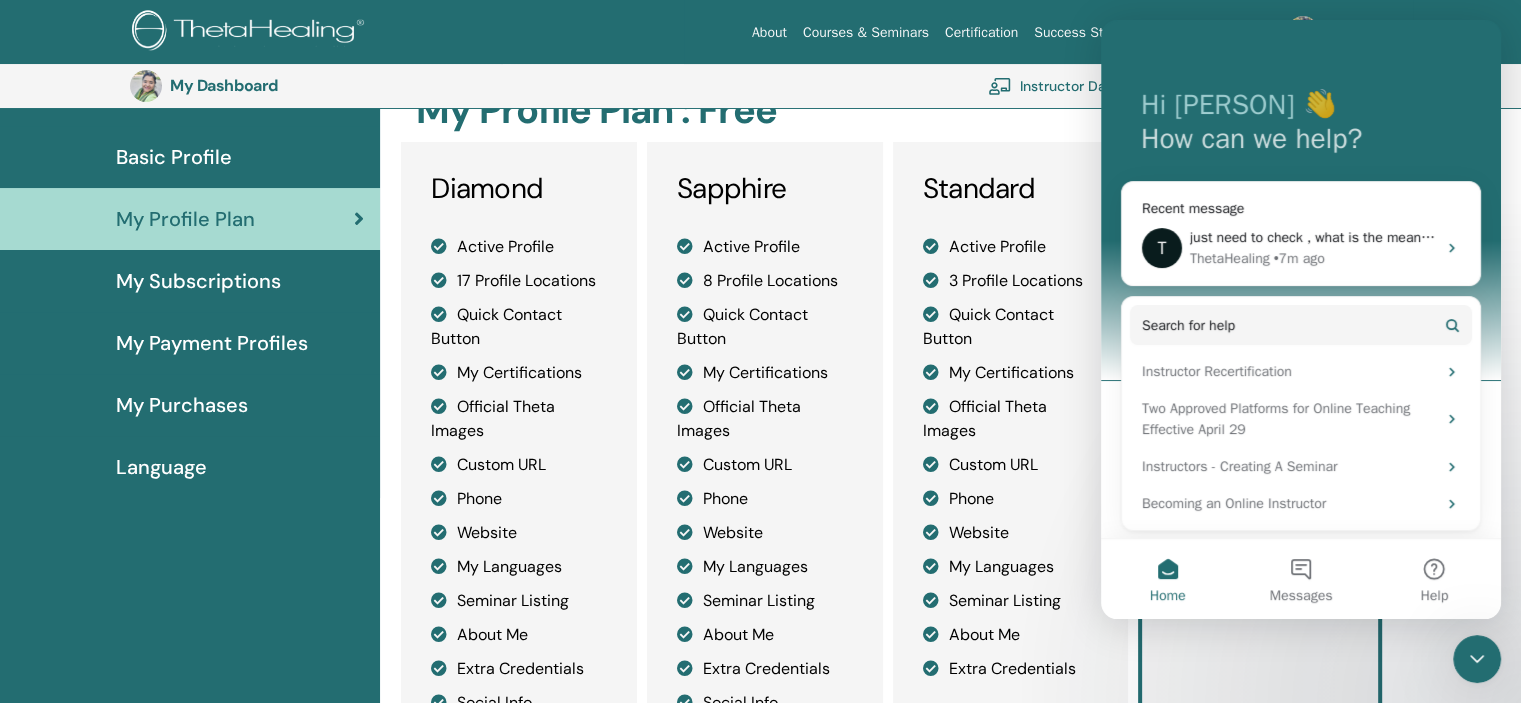 scroll, scrollTop: 76, scrollLeft: 0, axis: vertical 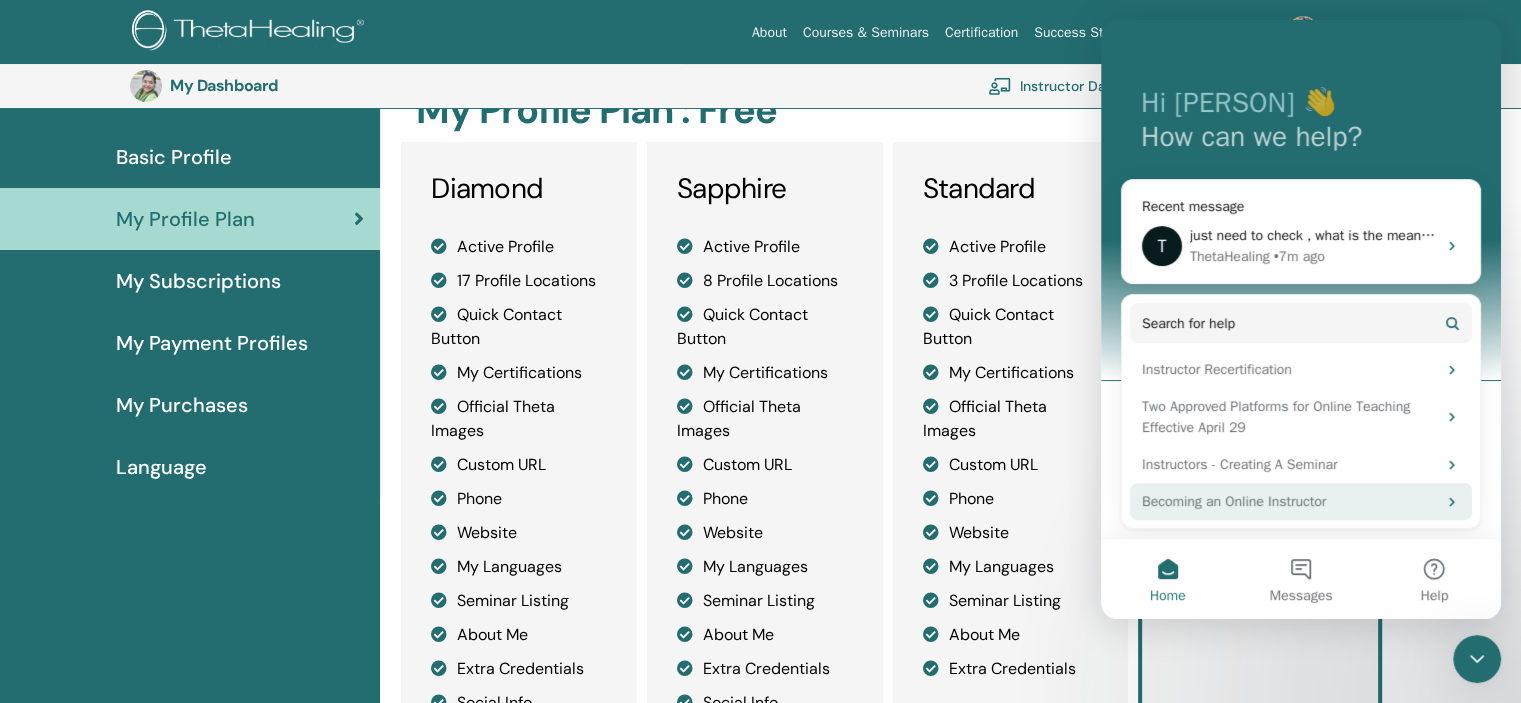 click on "Becoming an Online Instructor" at bounding box center [1289, 501] 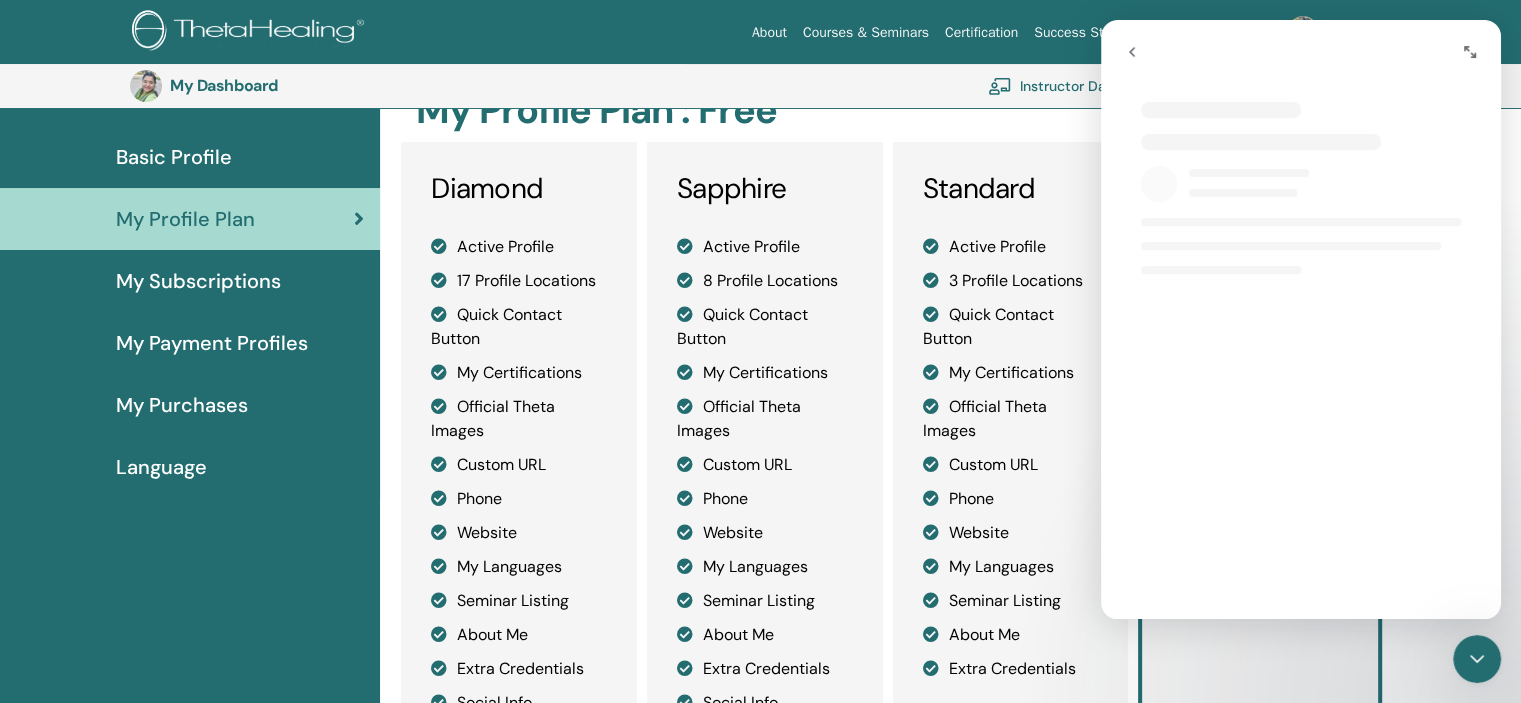 scroll, scrollTop: 0, scrollLeft: 0, axis: both 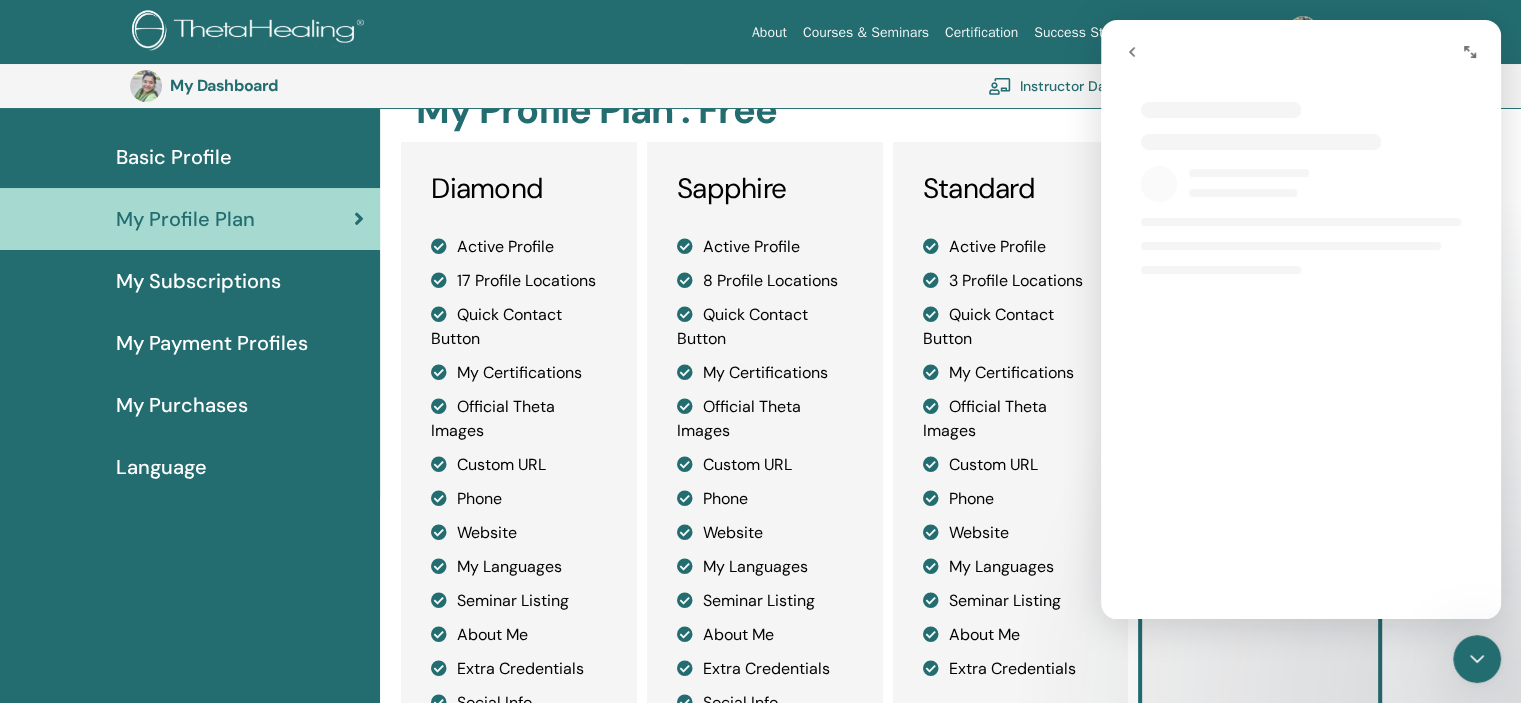 select on "**" 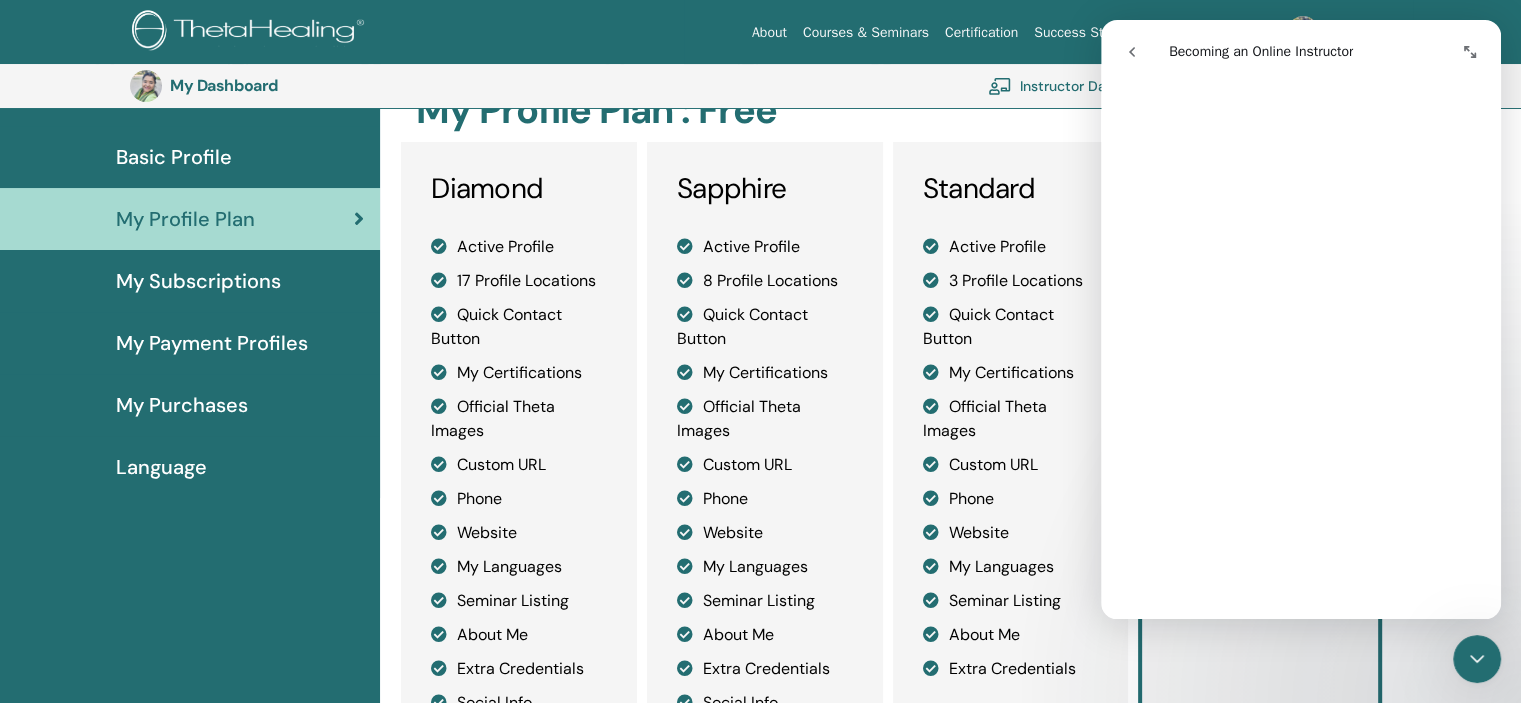 scroll, scrollTop: 119, scrollLeft: 0, axis: vertical 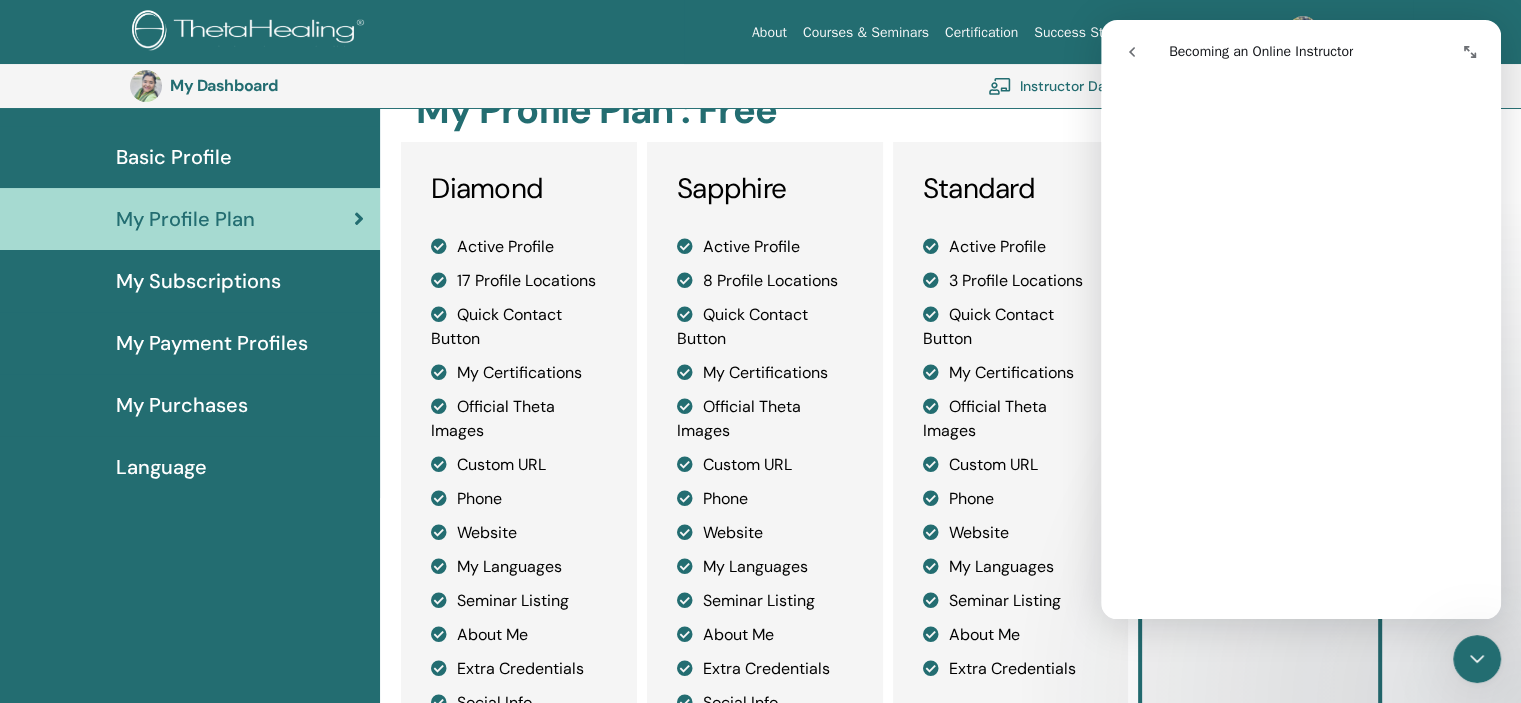 click 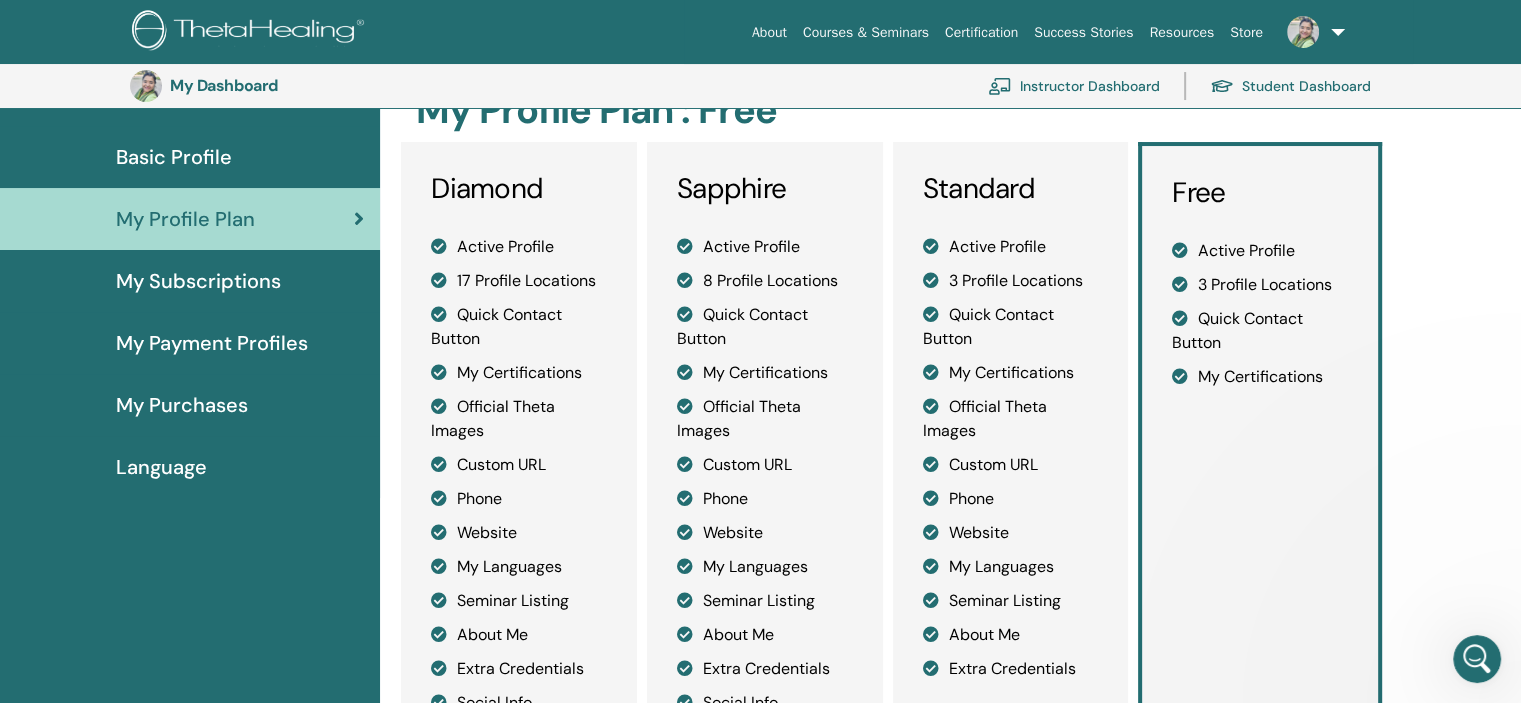 scroll, scrollTop: 0, scrollLeft: 0, axis: both 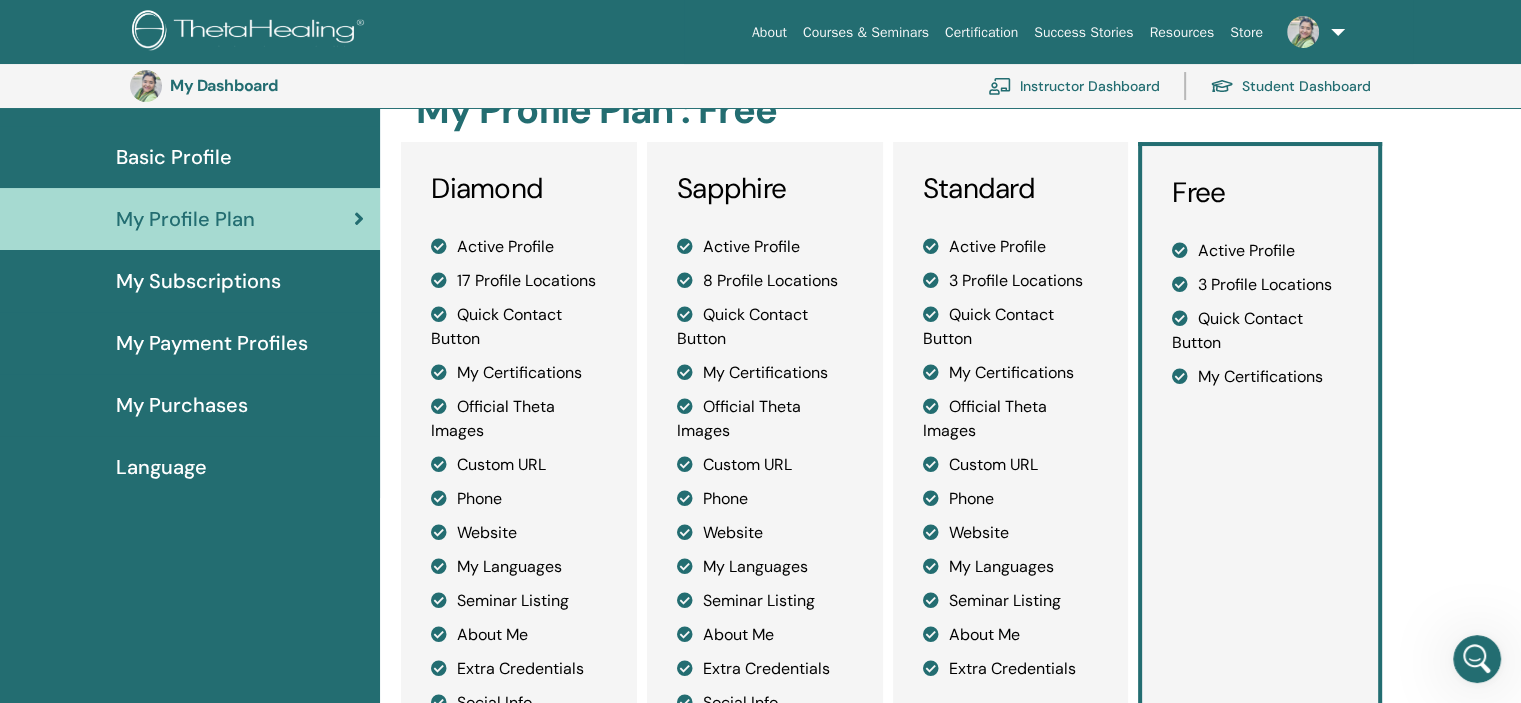 select on "**" 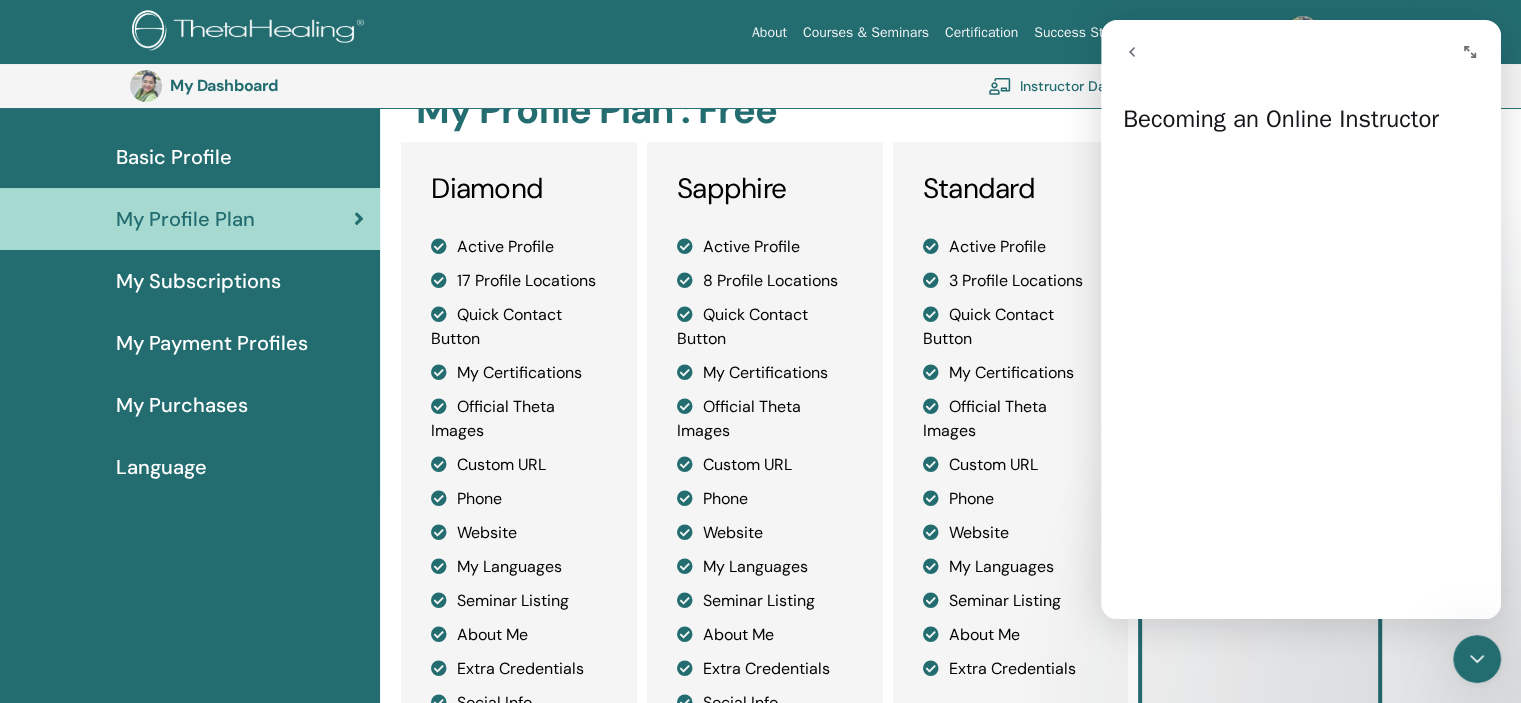 click at bounding box center (1132, 52) 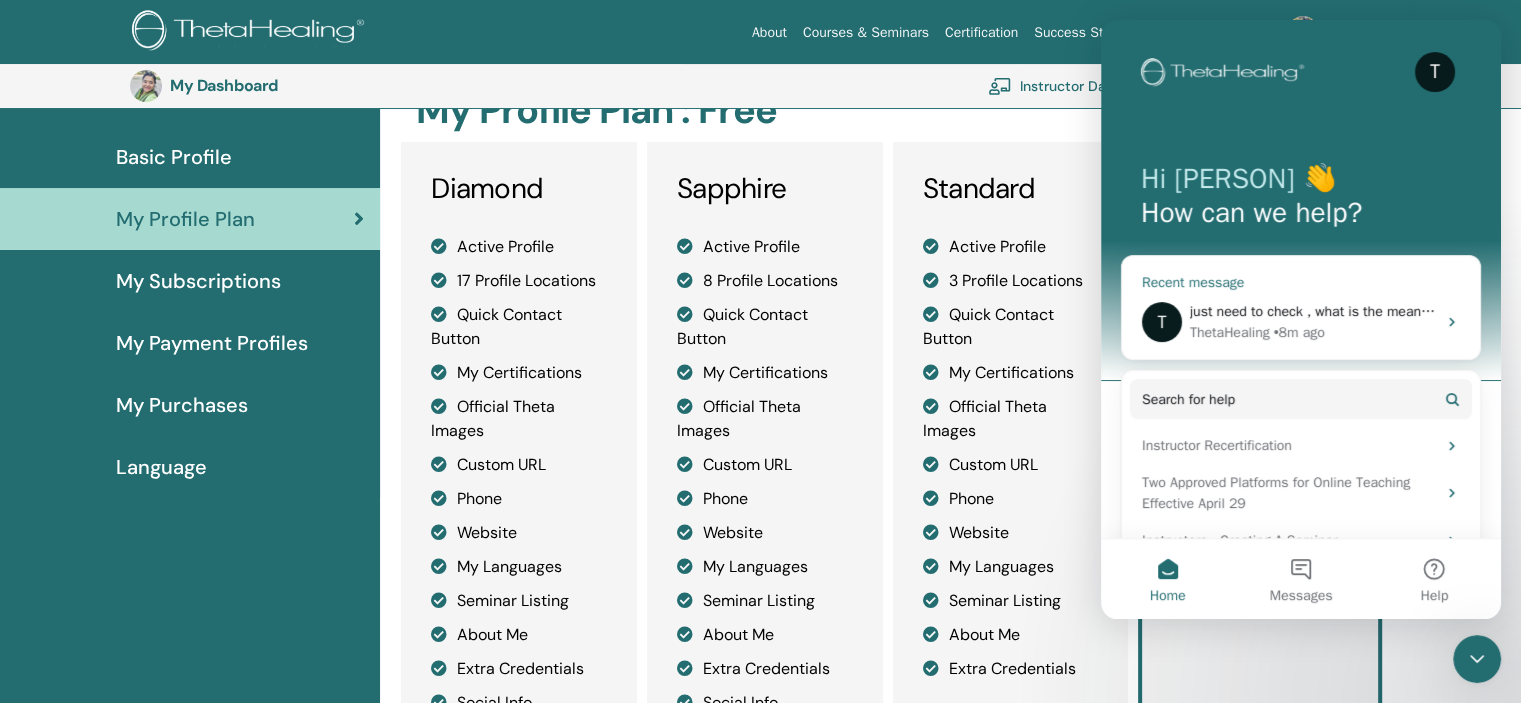 click on "•  8m ago" at bounding box center (1299, 332) 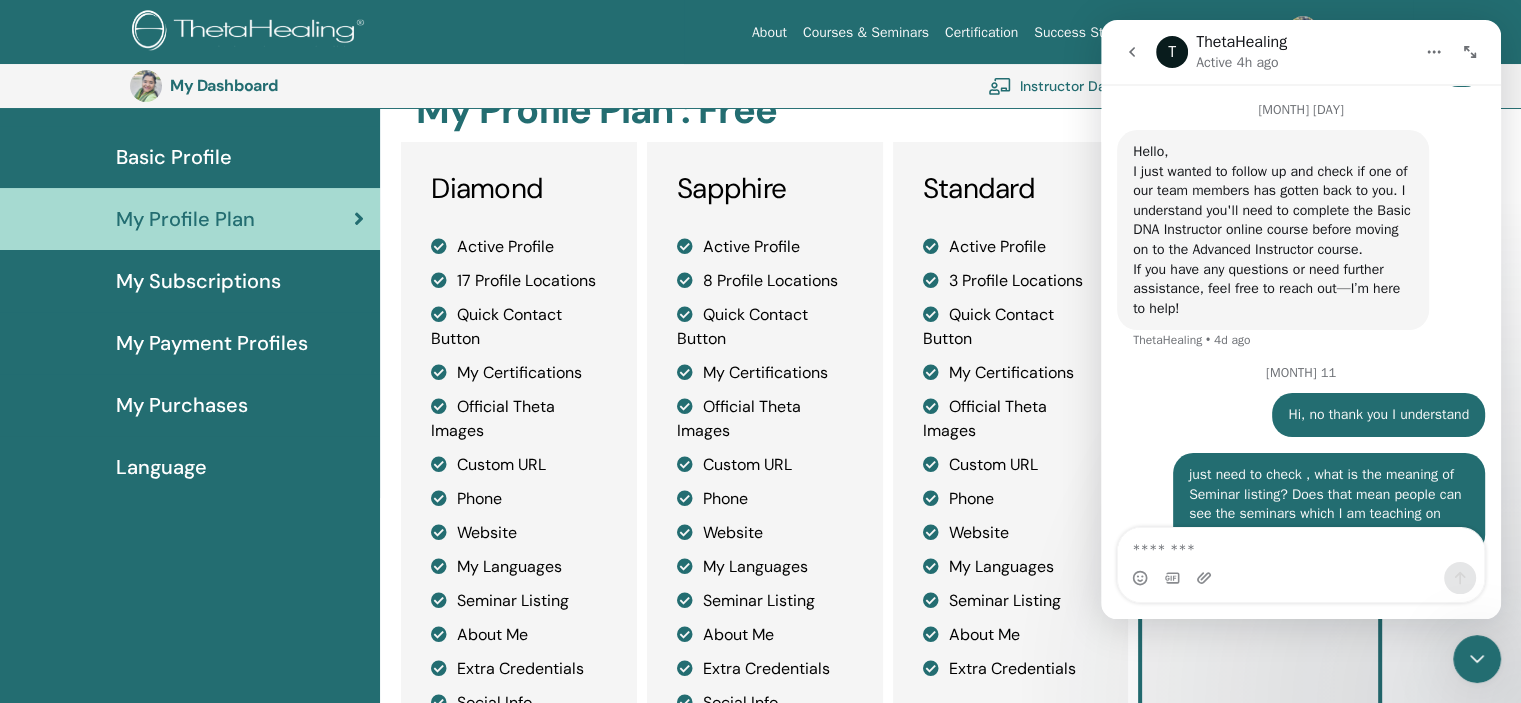 scroll, scrollTop: 2019, scrollLeft: 0, axis: vertical 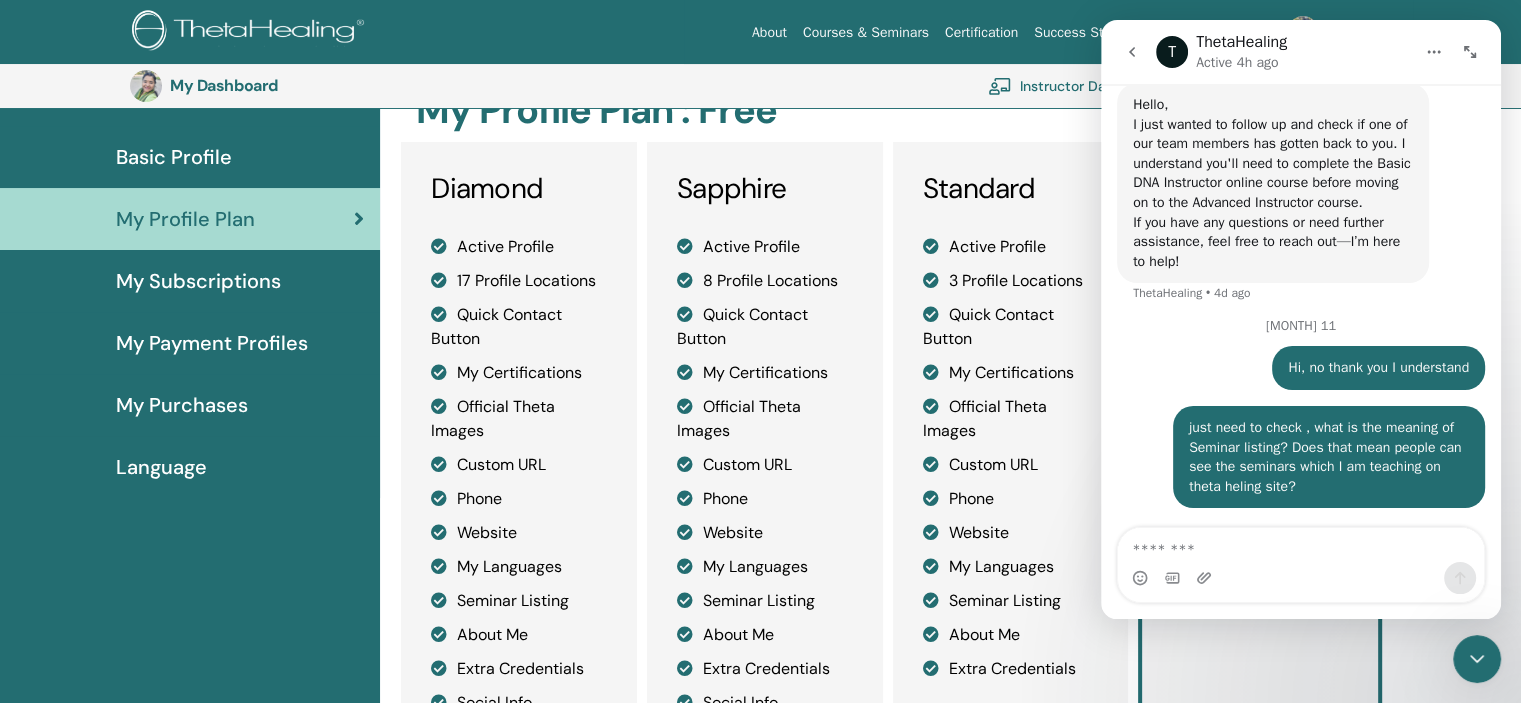 click 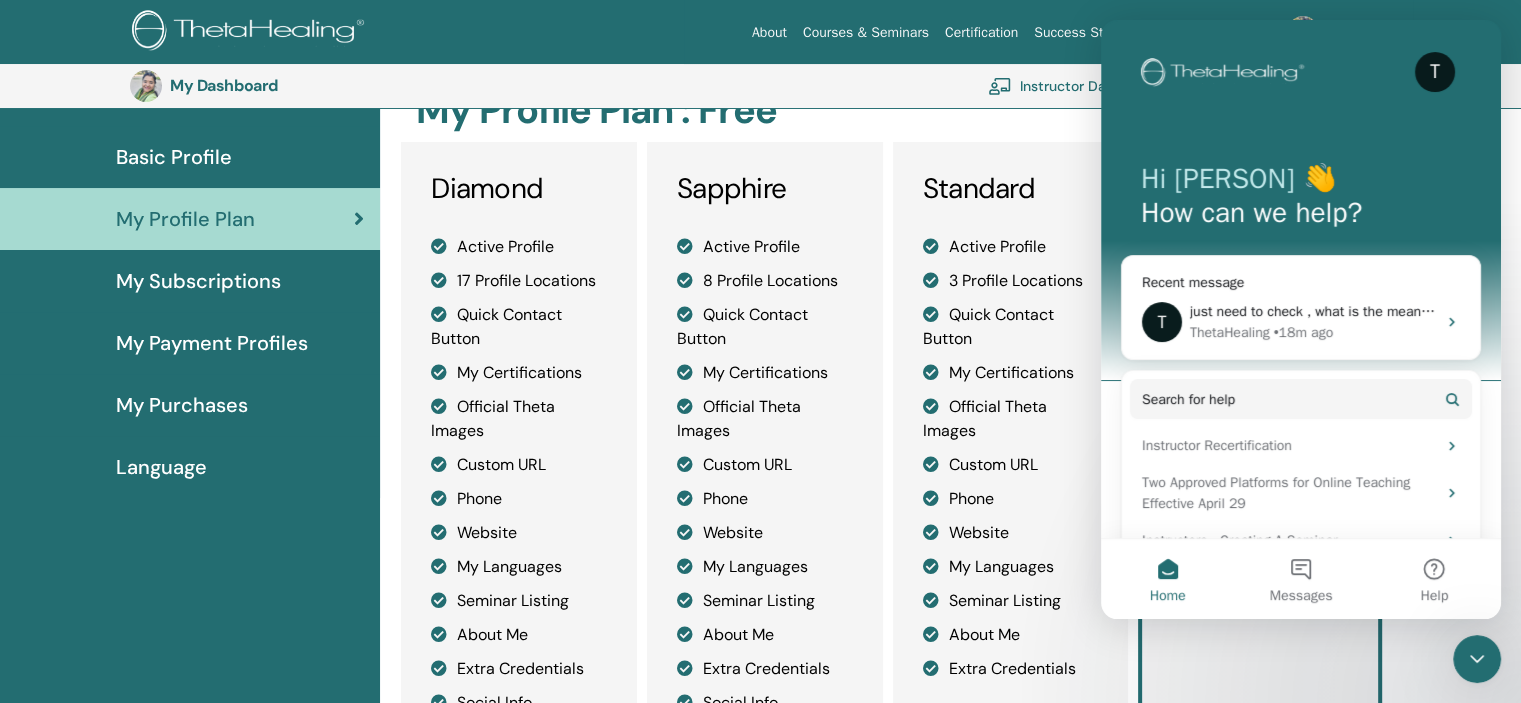 click on "Free
Active Profile
3 Profile Locations
Quick Contact Button
My Certifications" at bounding box center (1260, 497) 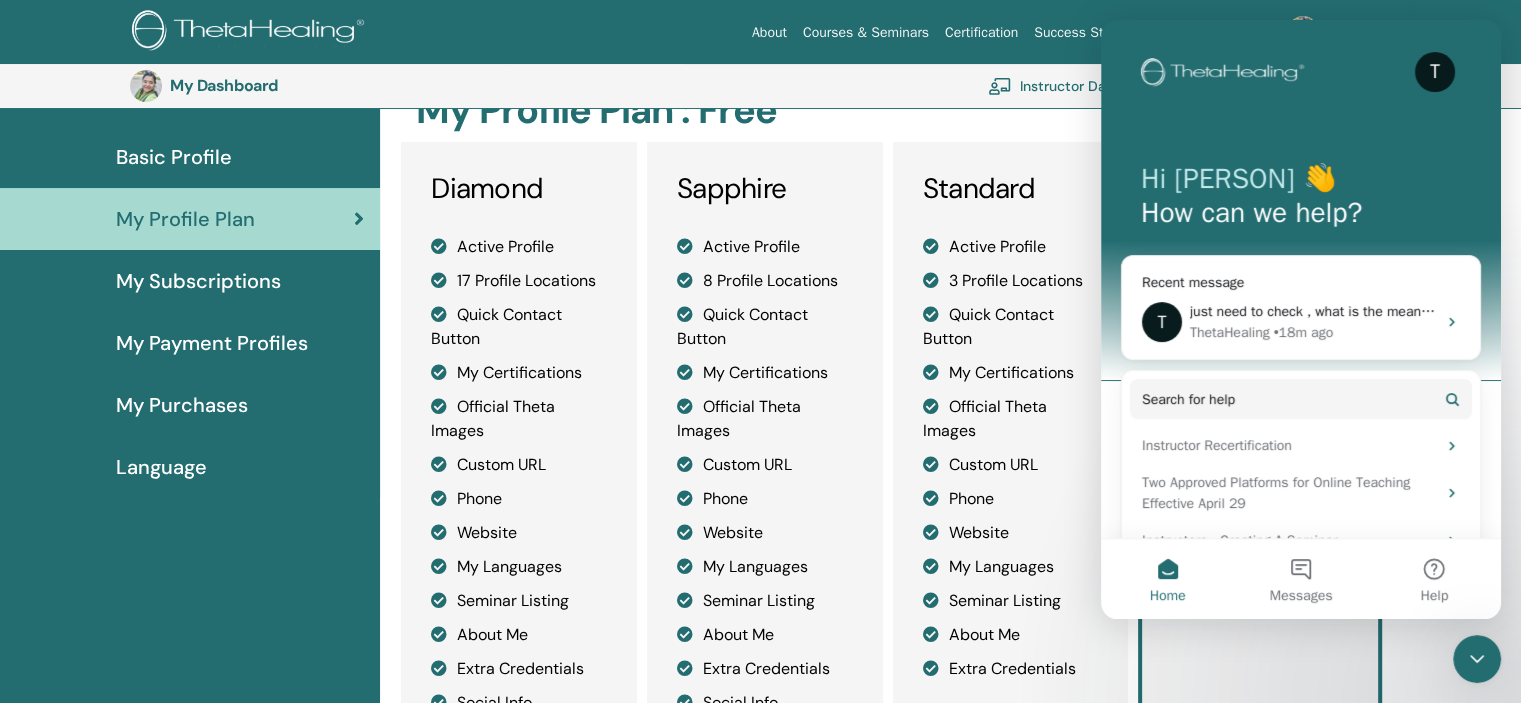 click 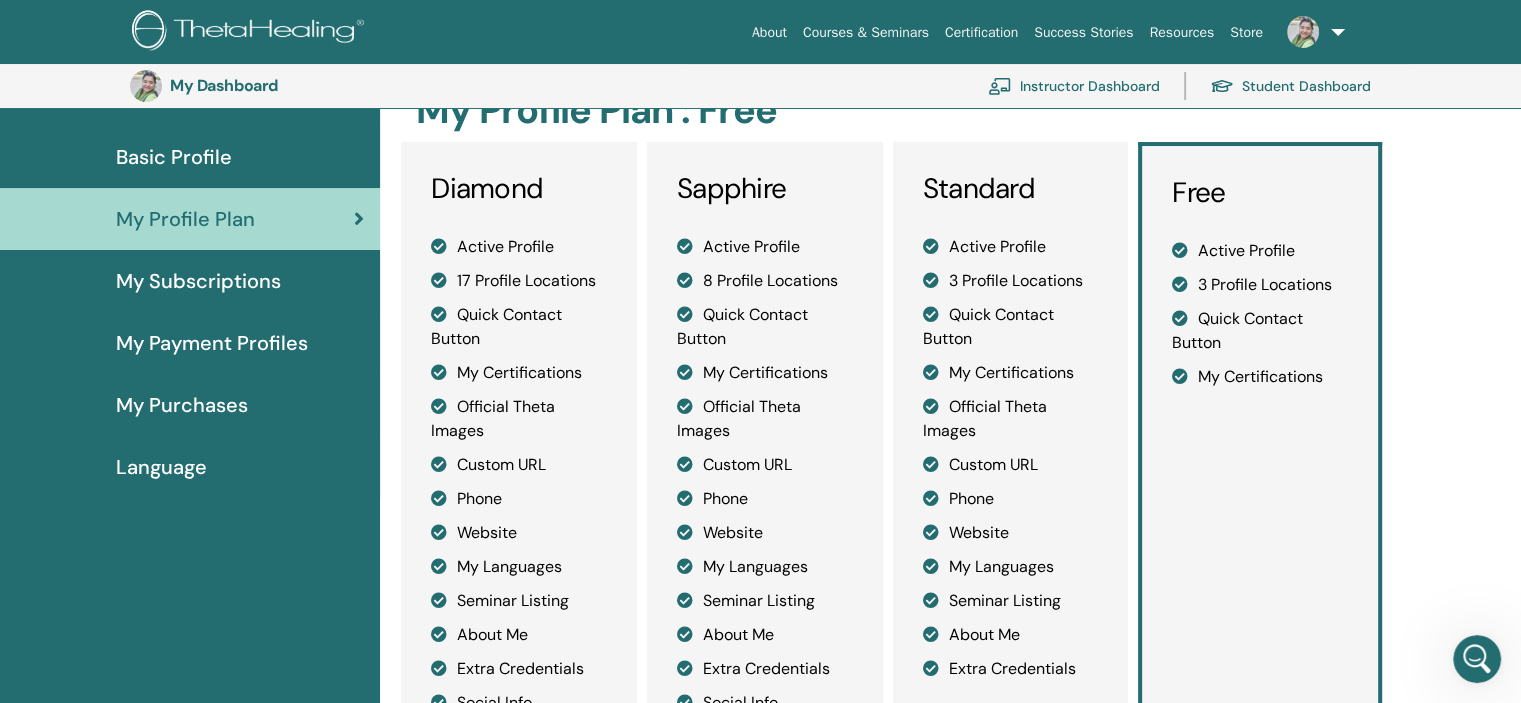 click on "Instructor Dashboard" at bounding box center (1074, 86) 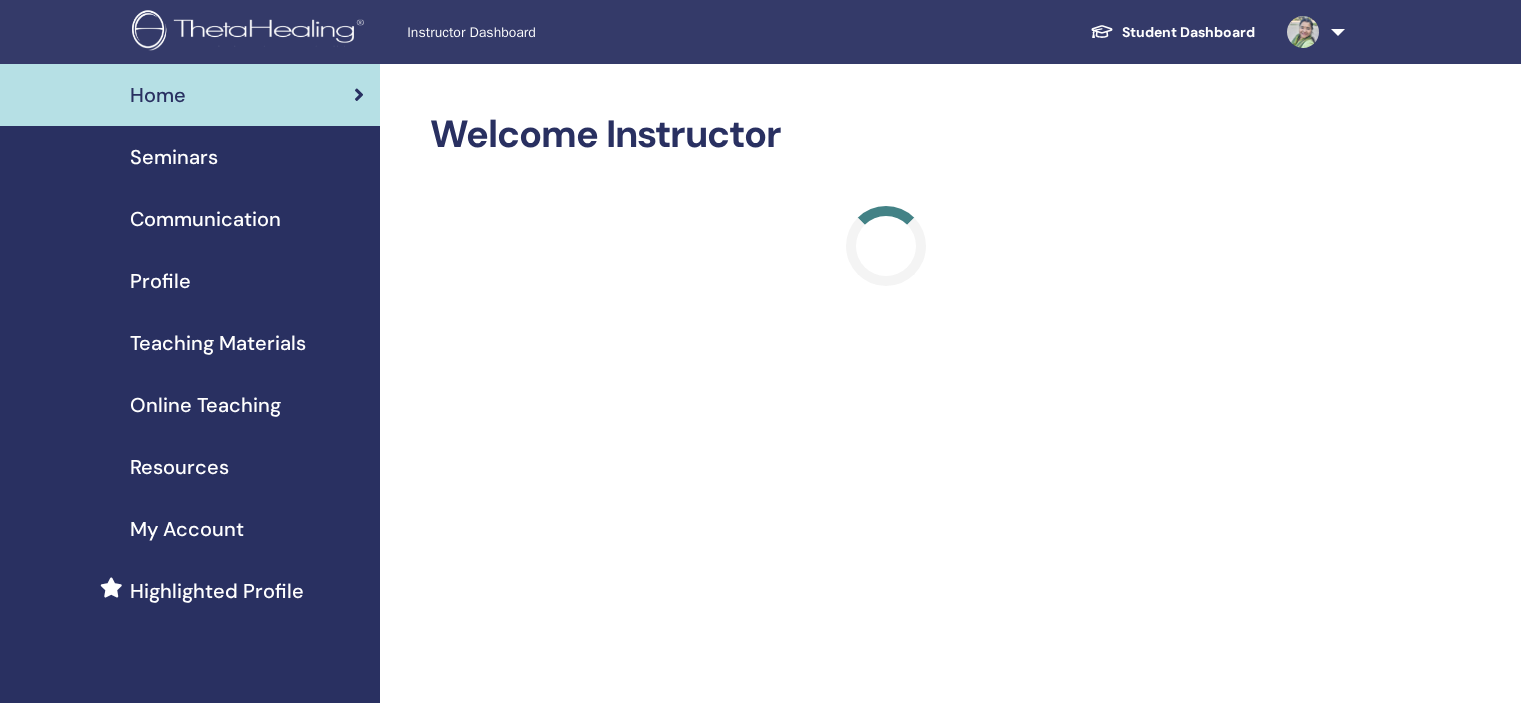 scroll, scrollTop: 0, scrollLeft: 0, axis: both 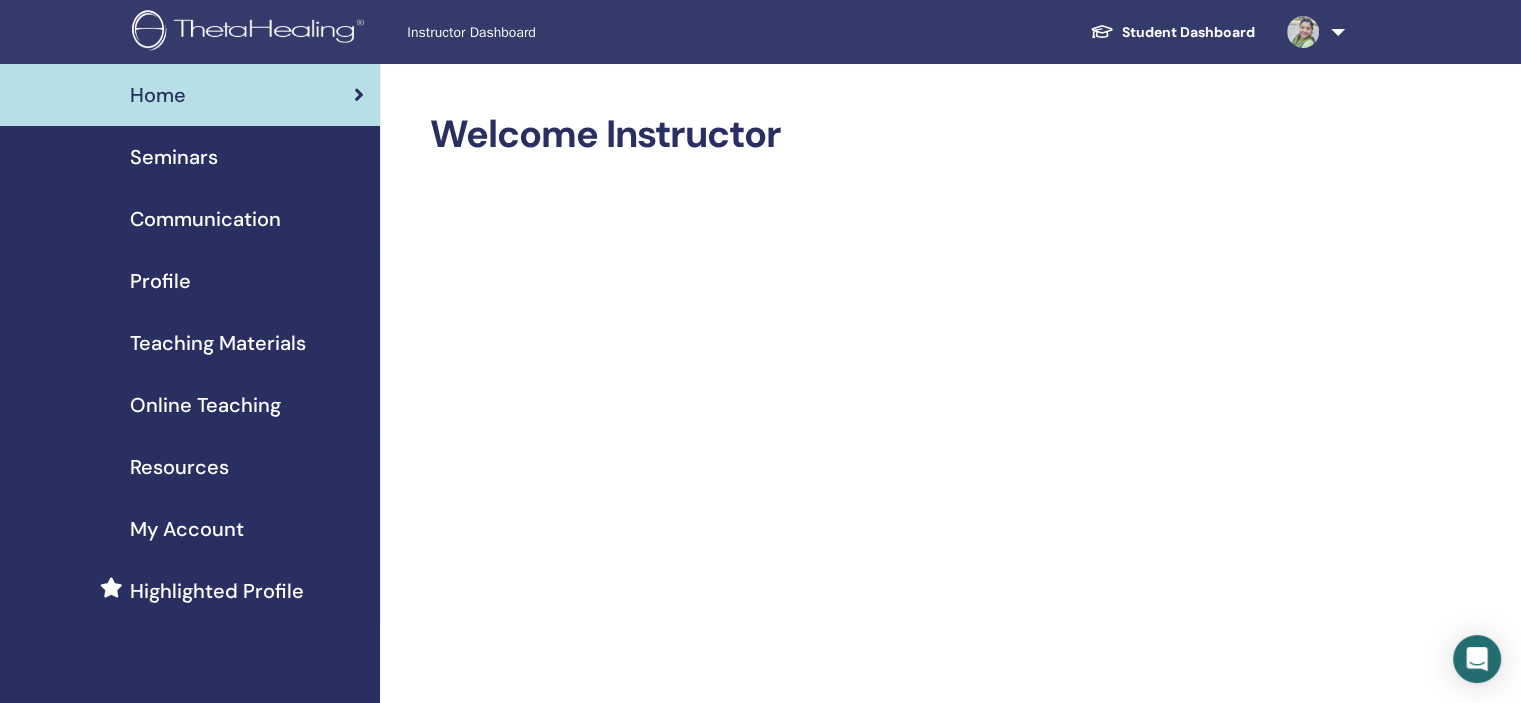 click on "Online Teaching" at bounding box center (205, 405) 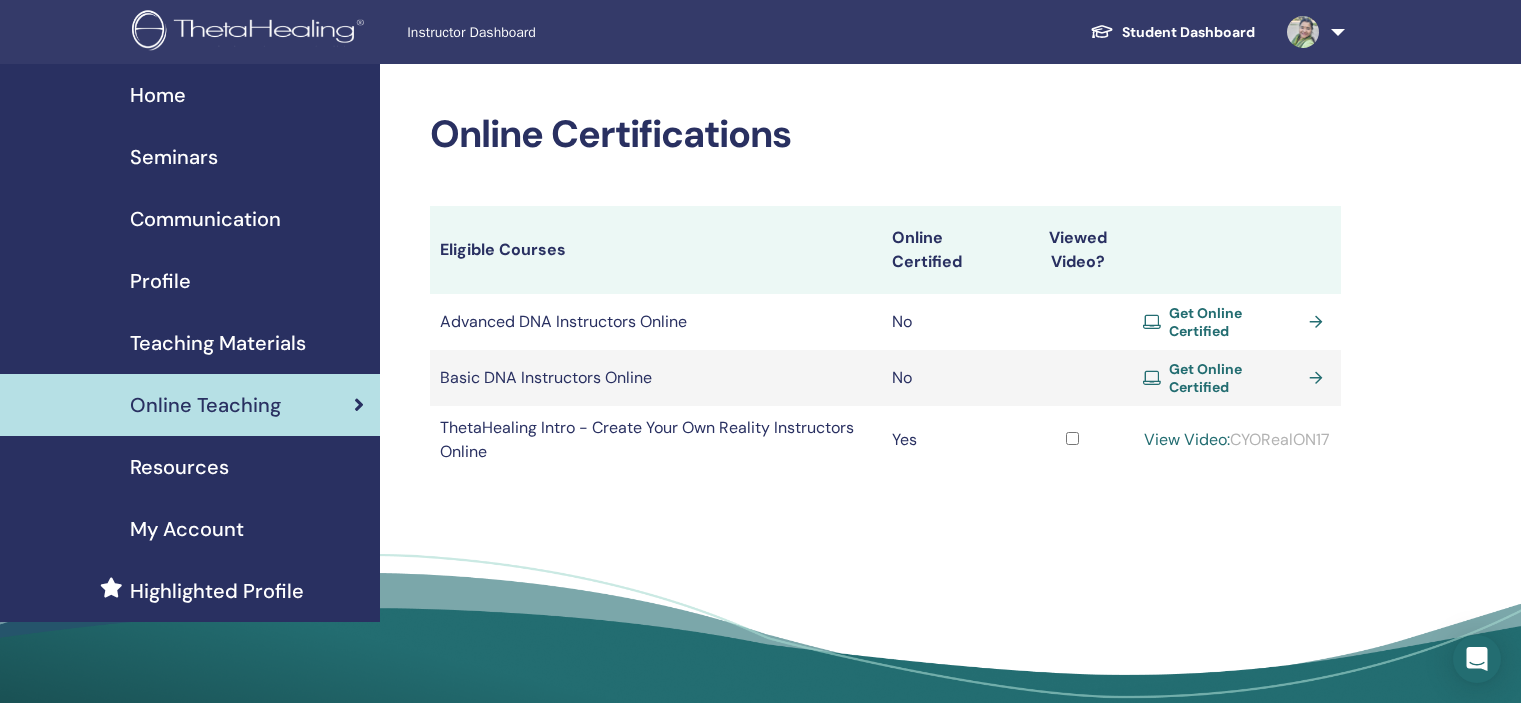 scroll, scrollTop: 0, scrollLeft: 0, axis: both 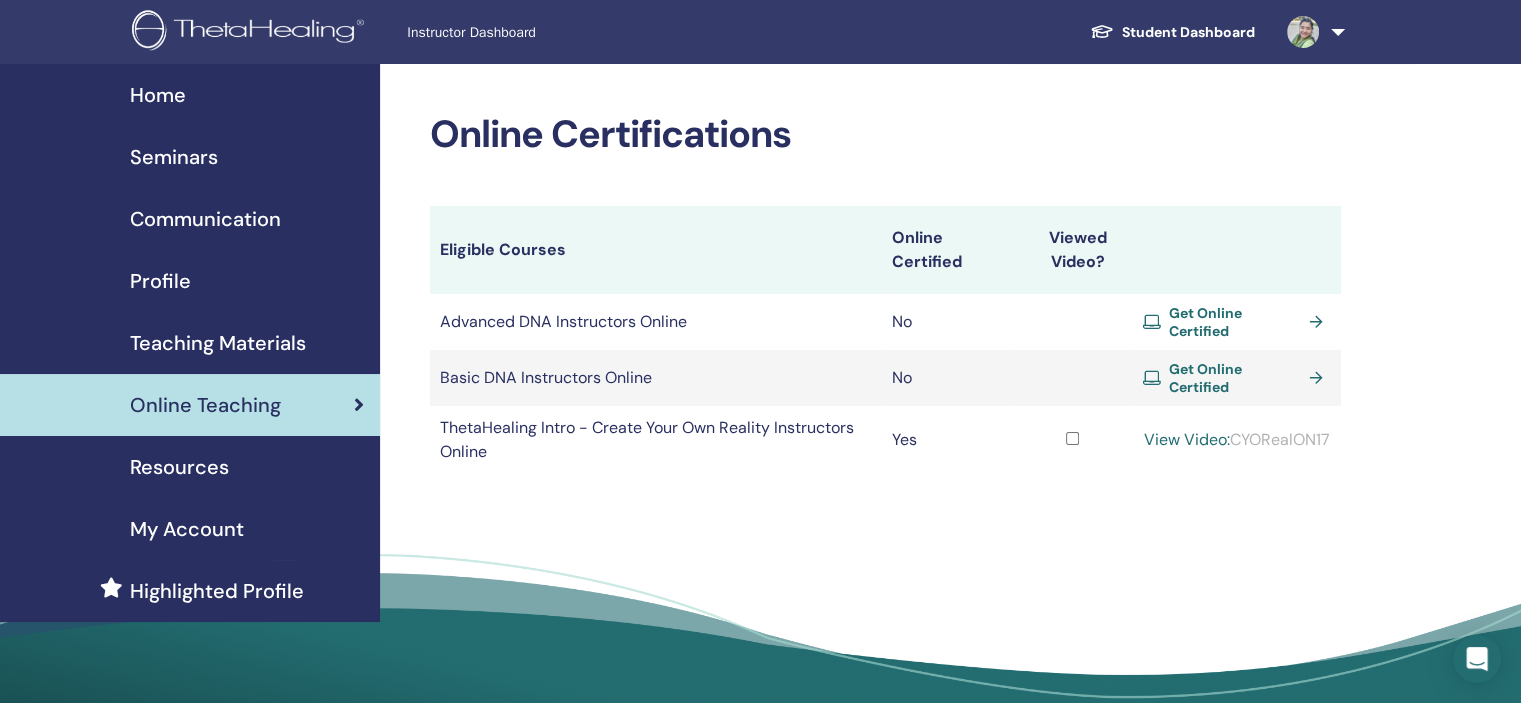 click on "Get Online Certified" at bounding box center [1237, 378] 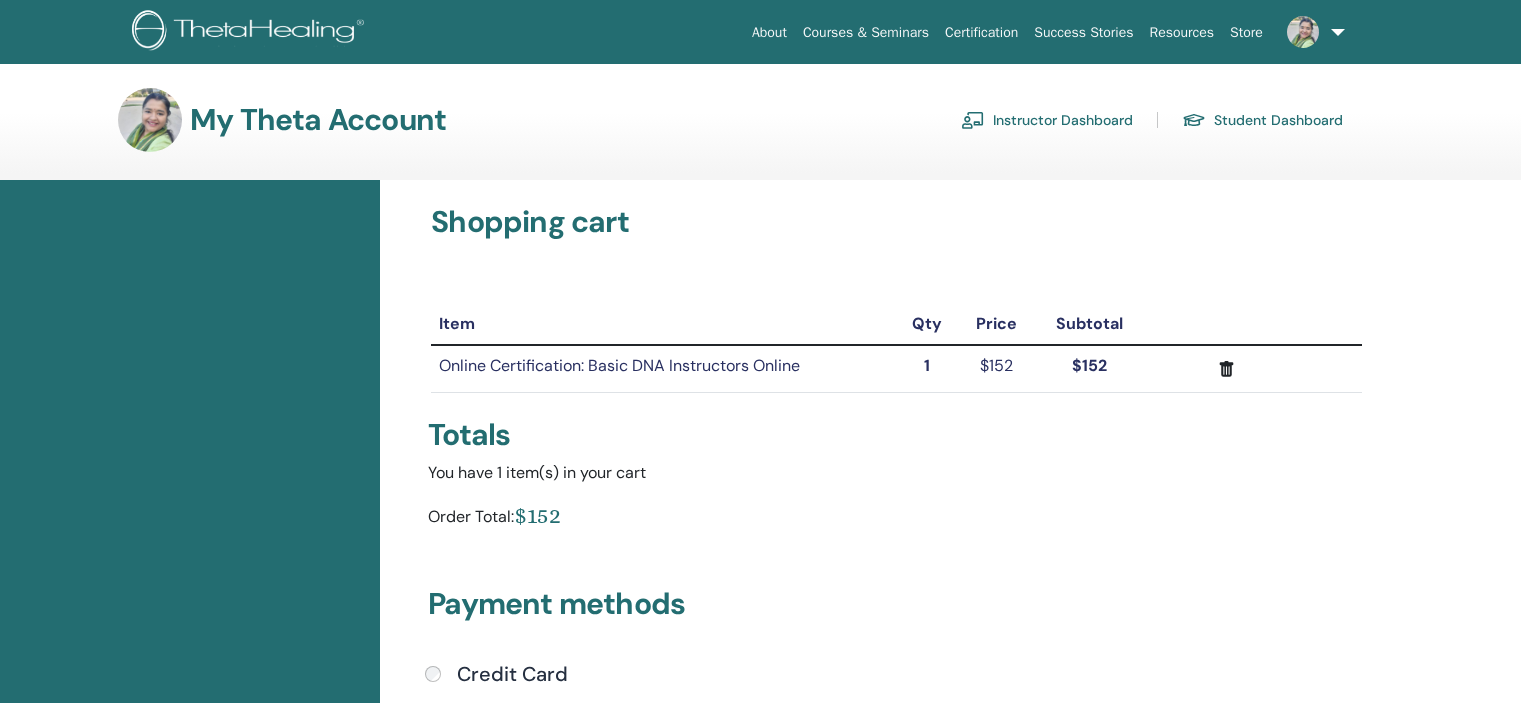 scroll, scrollTop: 0, scrollLeft: 0, axis: both 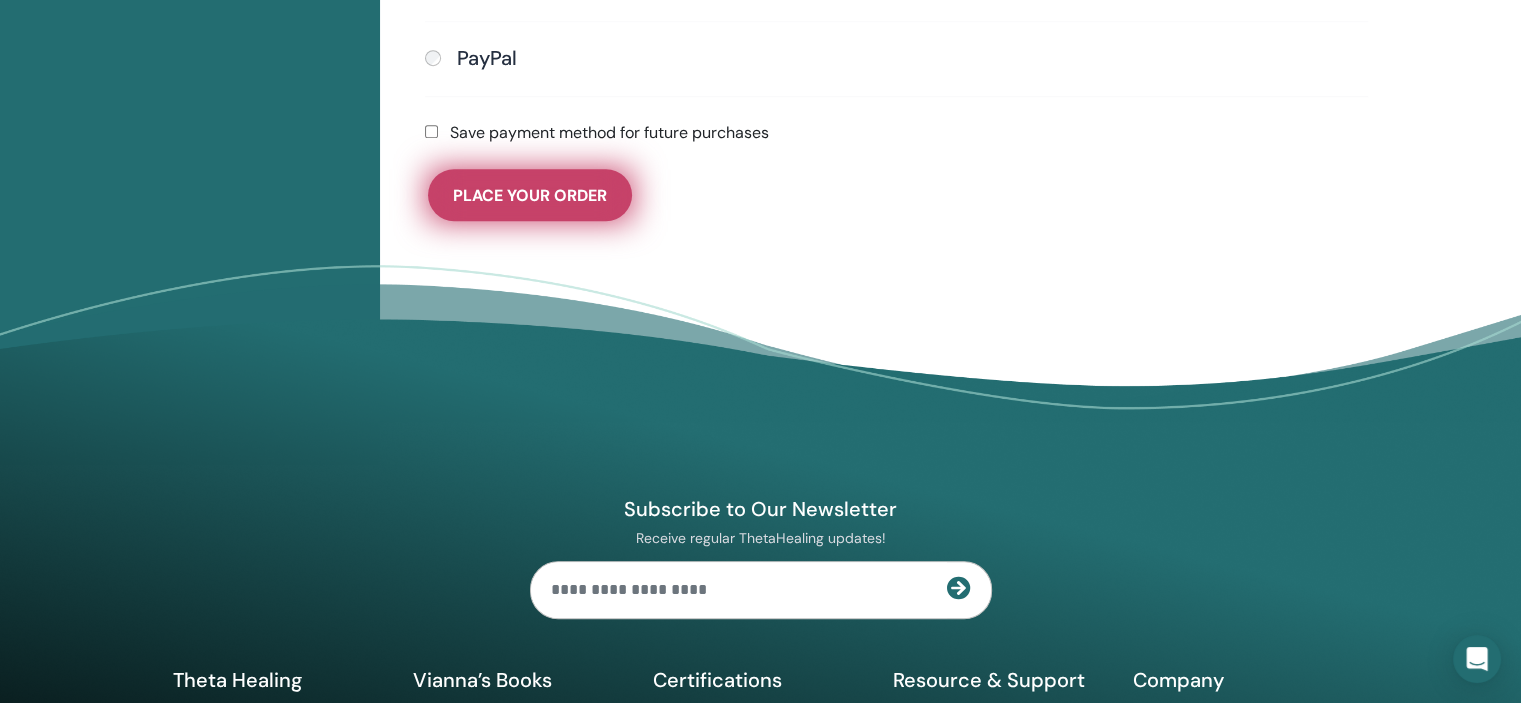 click on "Place Your Order" at bounding box center (530, 195) 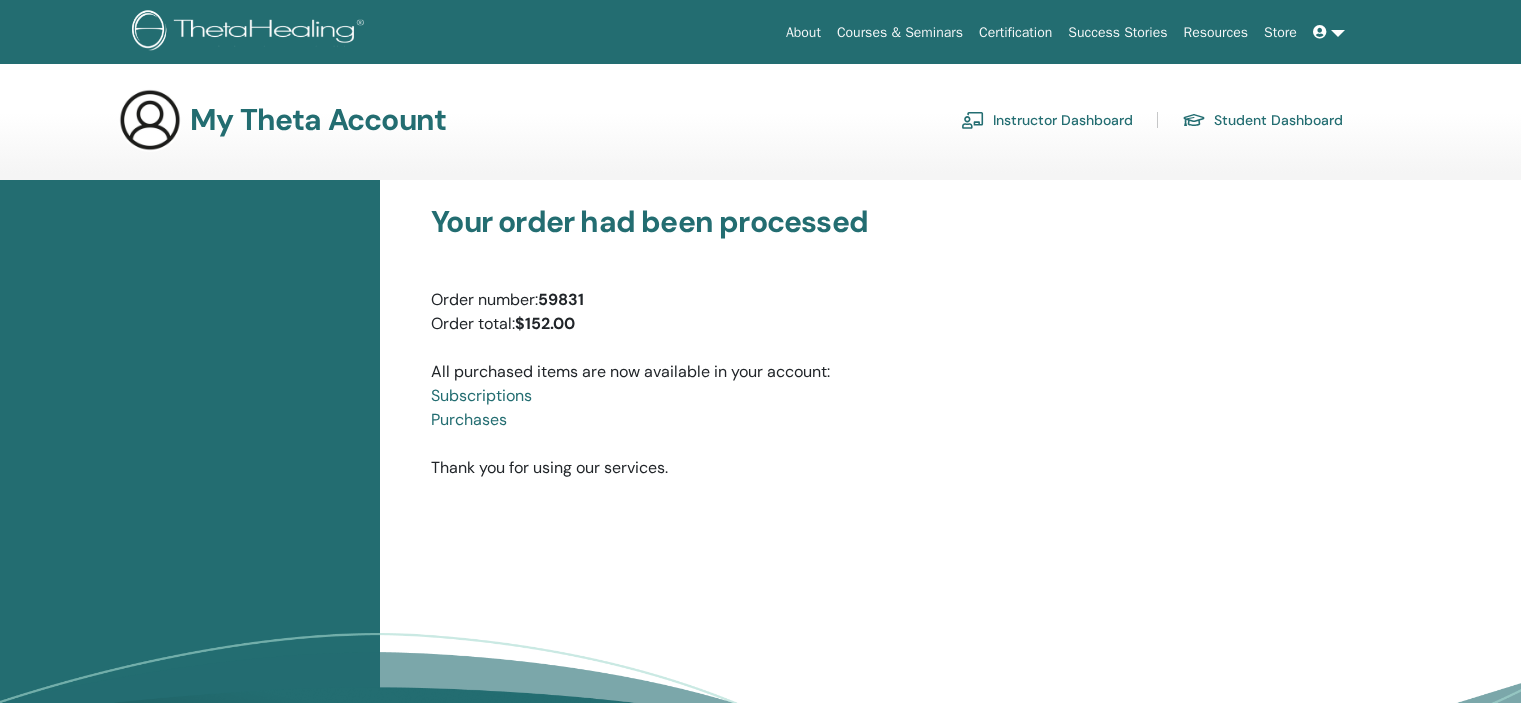 scroll, scrollTop: 0, scrollLeft: 0, axis: both 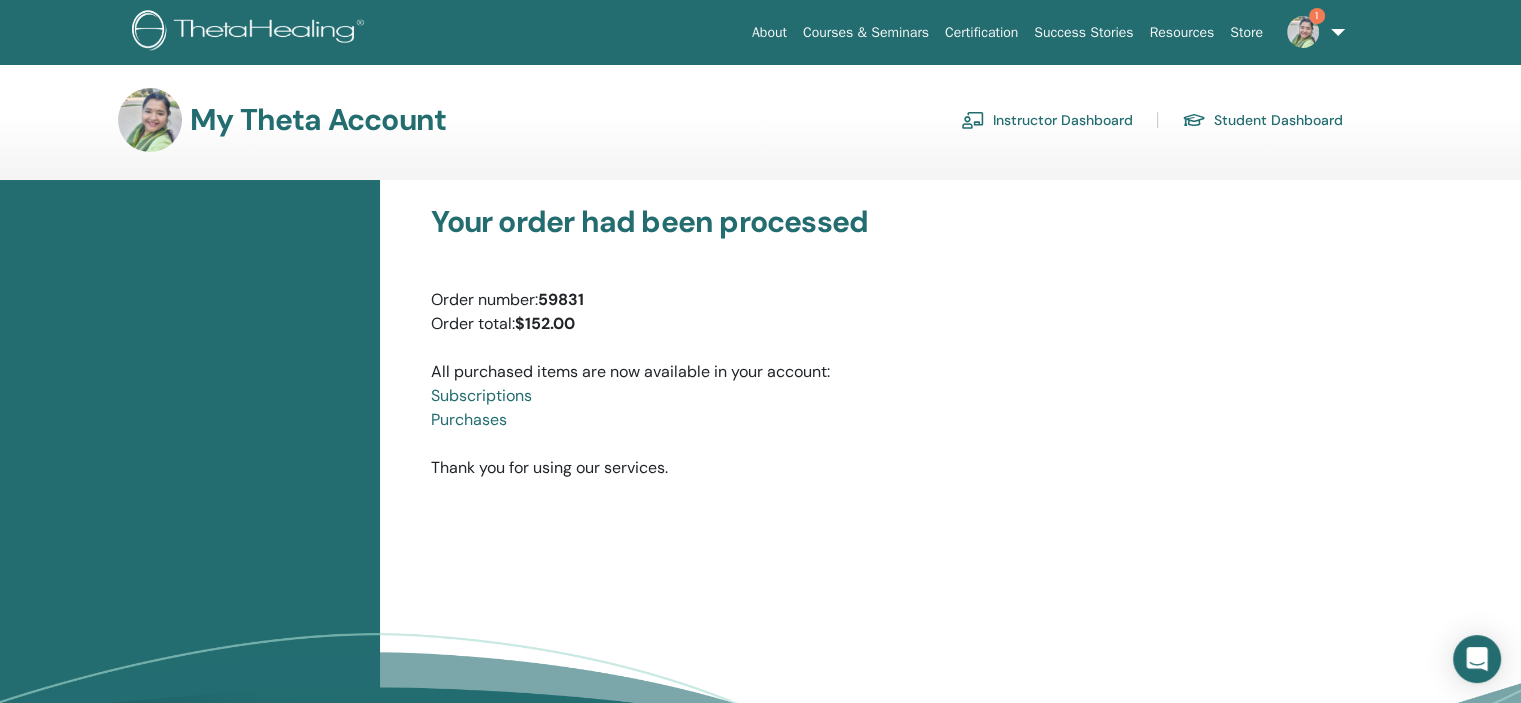 click on "1" at bounding box center [1317, 16] 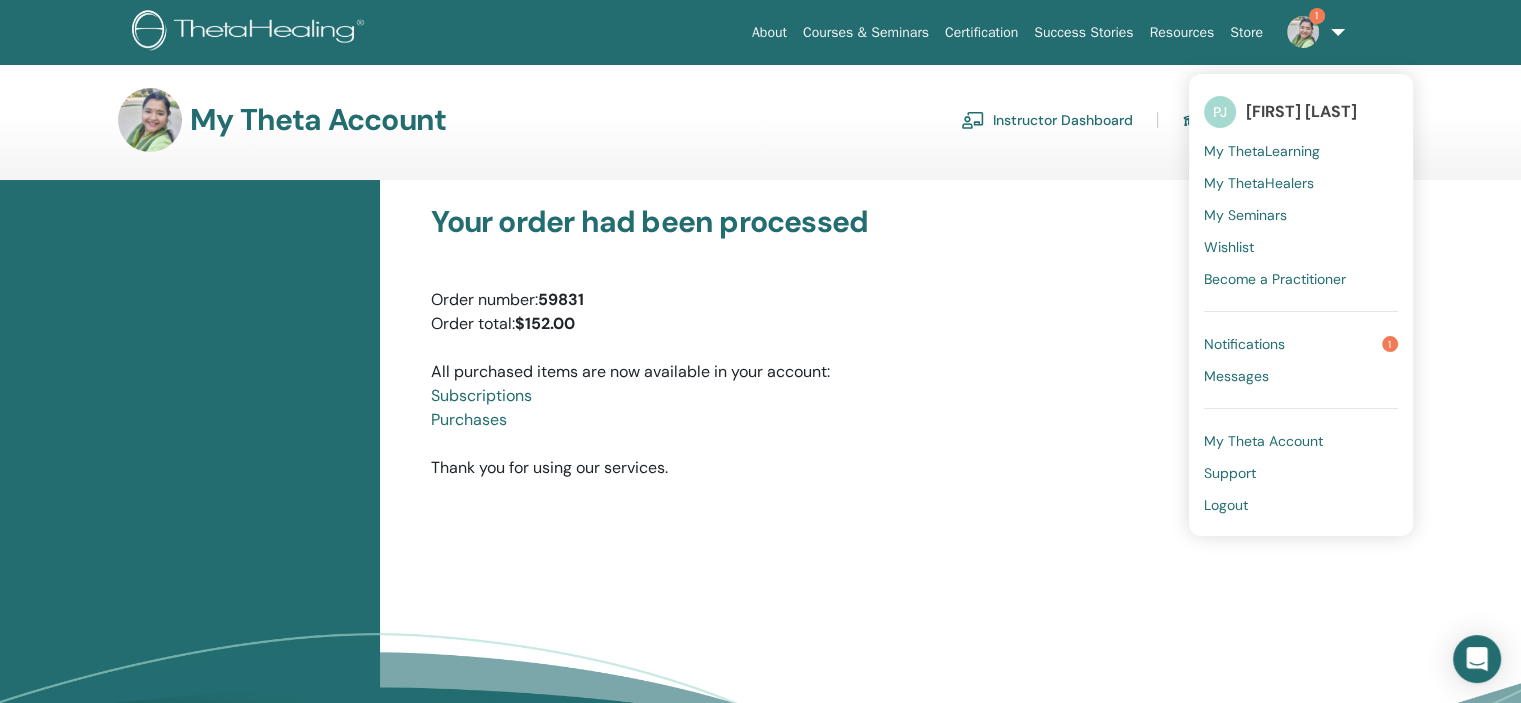 click on "Notifications 1" at bounding box center (1301, 344) 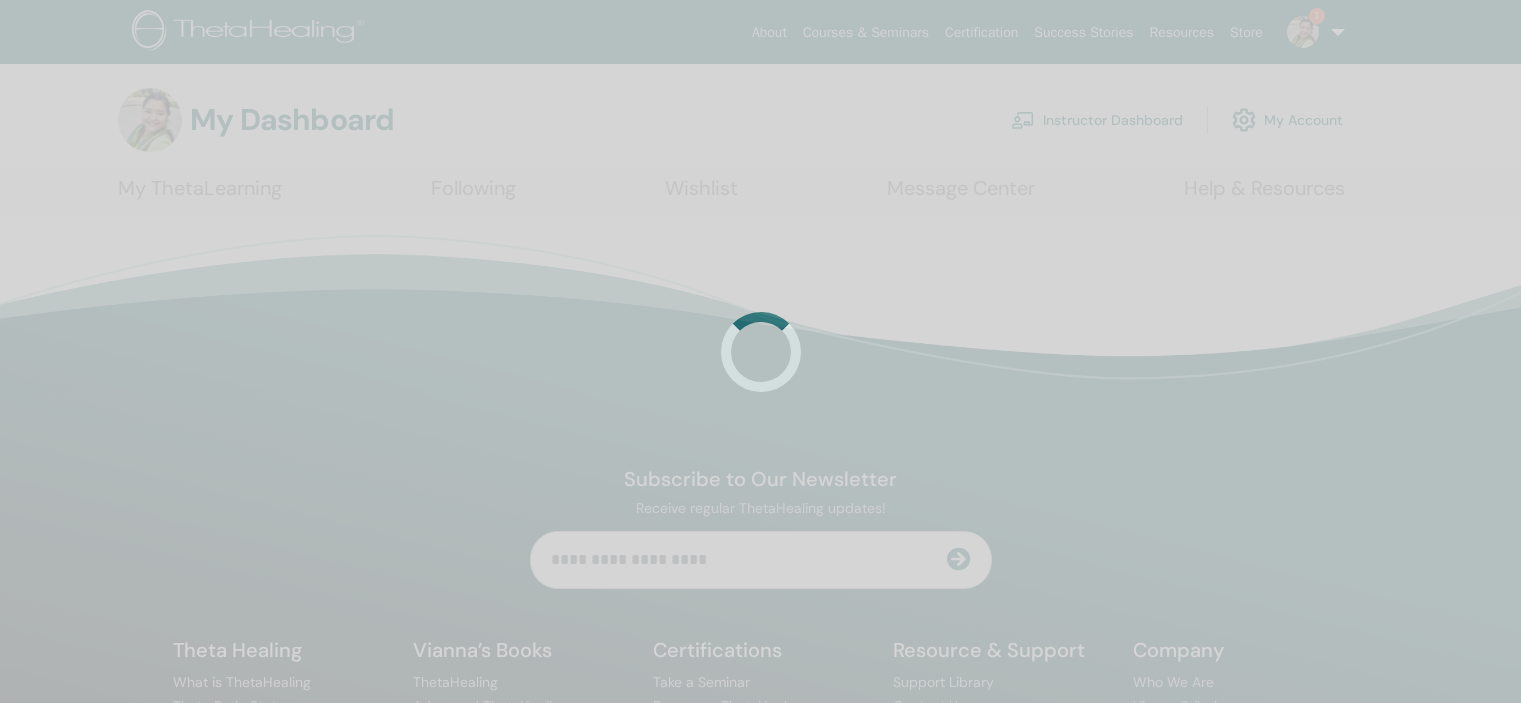 scroll, scrollTop: 0, scrollLeft: 0, axis: both 